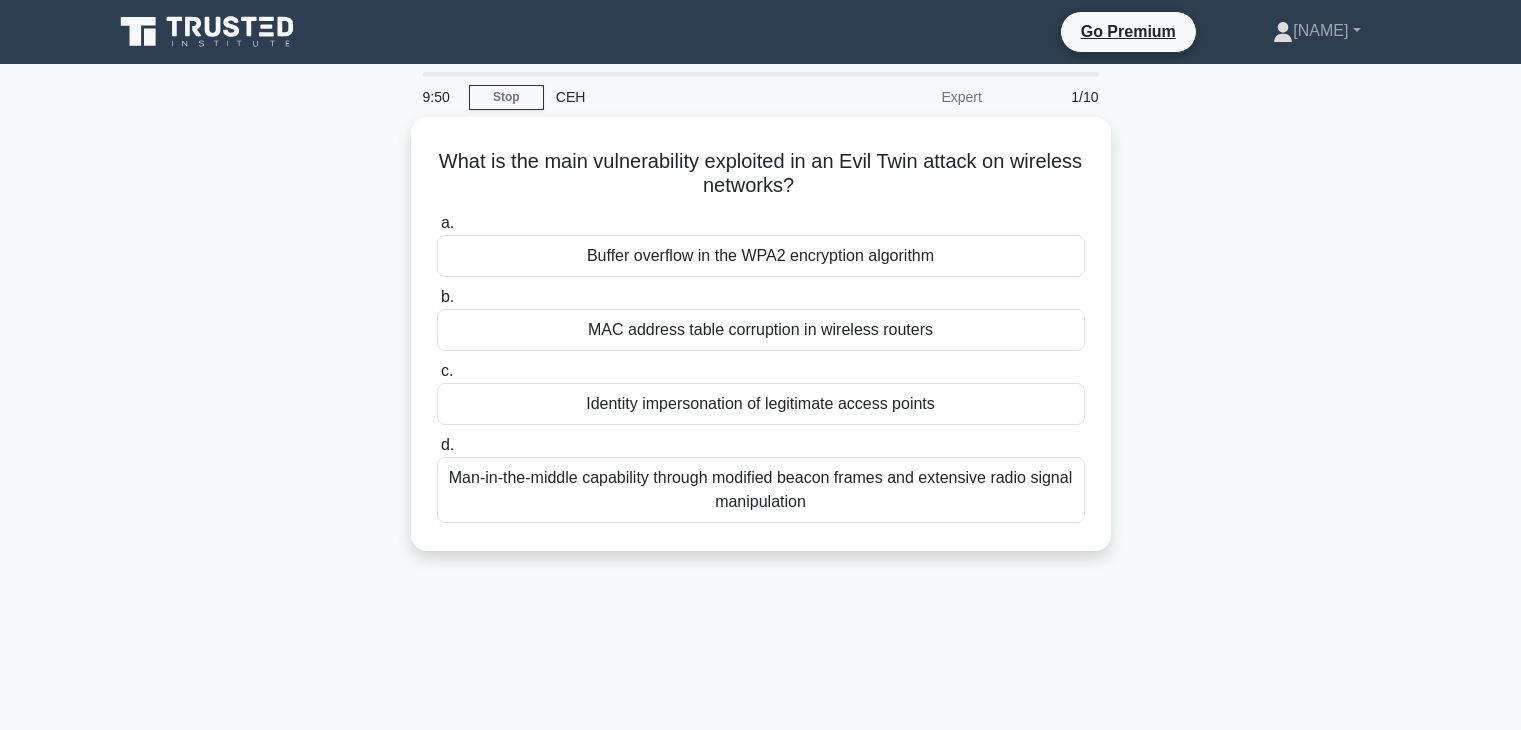 scroll, scrollTop: 0, scrollLeft: 0, axis: both 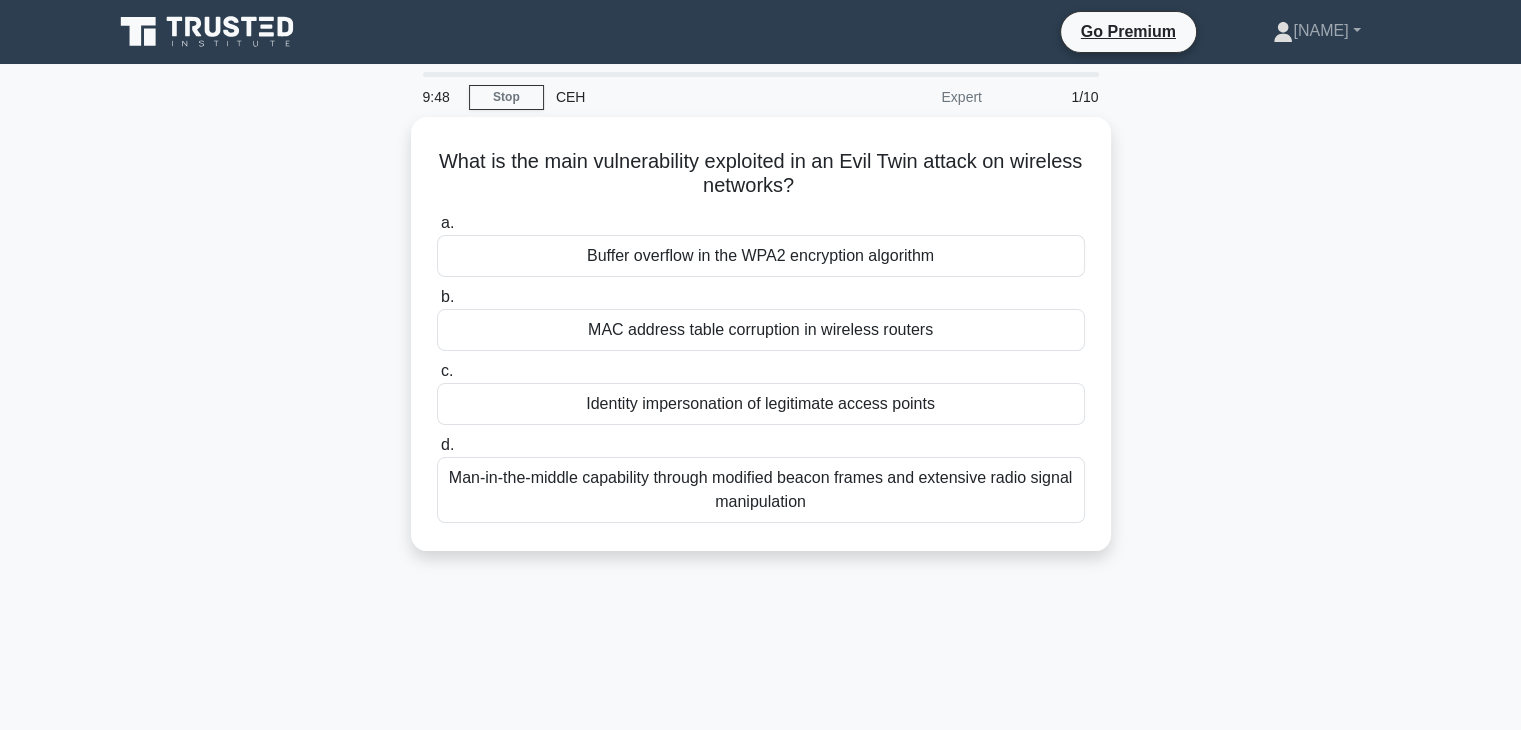 drag, startPoint x: 456, startPoint y: 148, endPoint x: 1352, endPoint y: 622, distance: 1013.6528 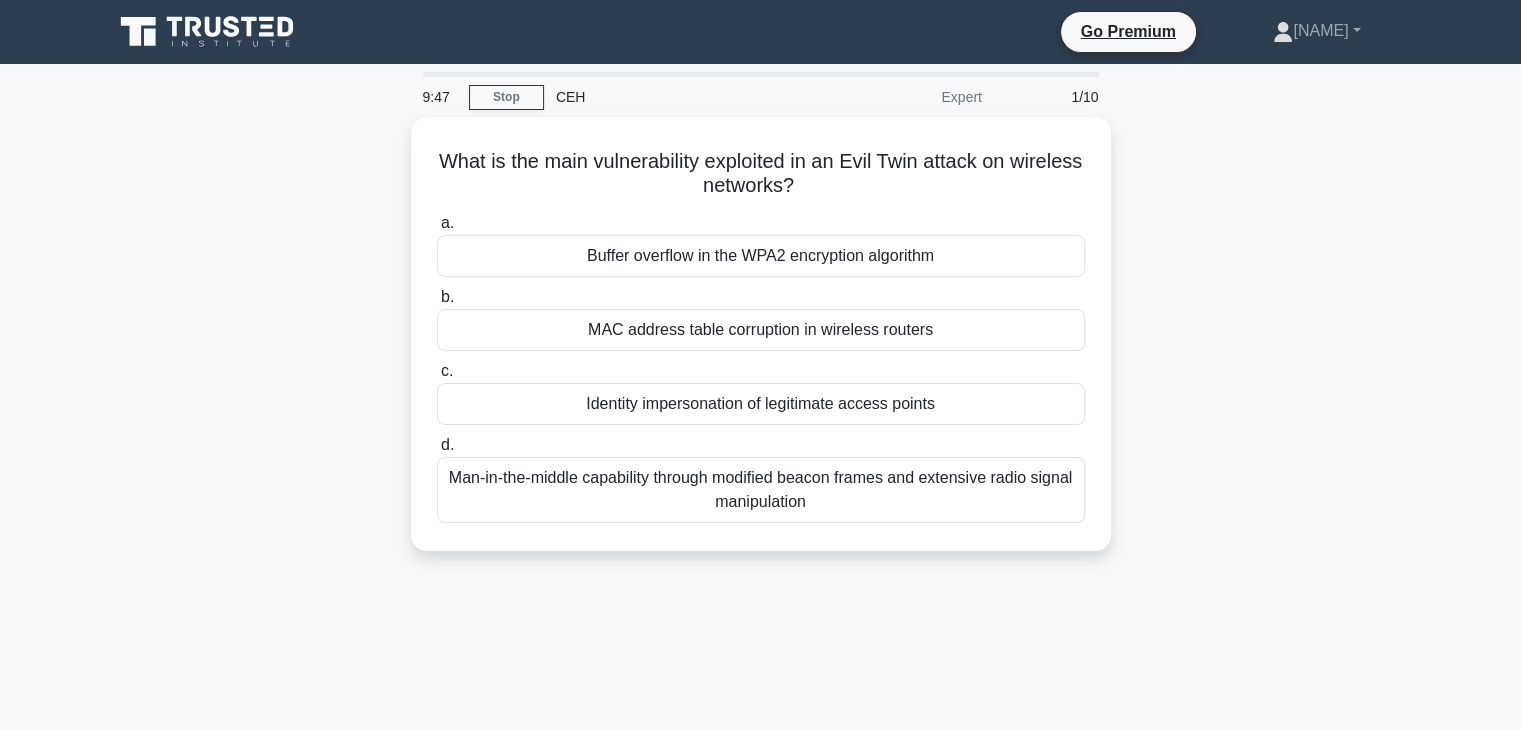 copy on "What is the main vulnerability exploited in an Evil Twin attack on wireless networks?
.spinner_0XTQ{transform-origin:center;animation:spinner_y6GP .75s linear infinite}@keyframes spinner_y6GP{100%{transform:rotate(360deg)}}
a.
Buffer overflow in the WPA2 encryption algorithm
b.
MAC address table corruption in wireless routers
c.
Identity impersonation of legitimate access points
d.
Man-in-the-middle capability through modified beacon frames and extensive radio signal manipulation" 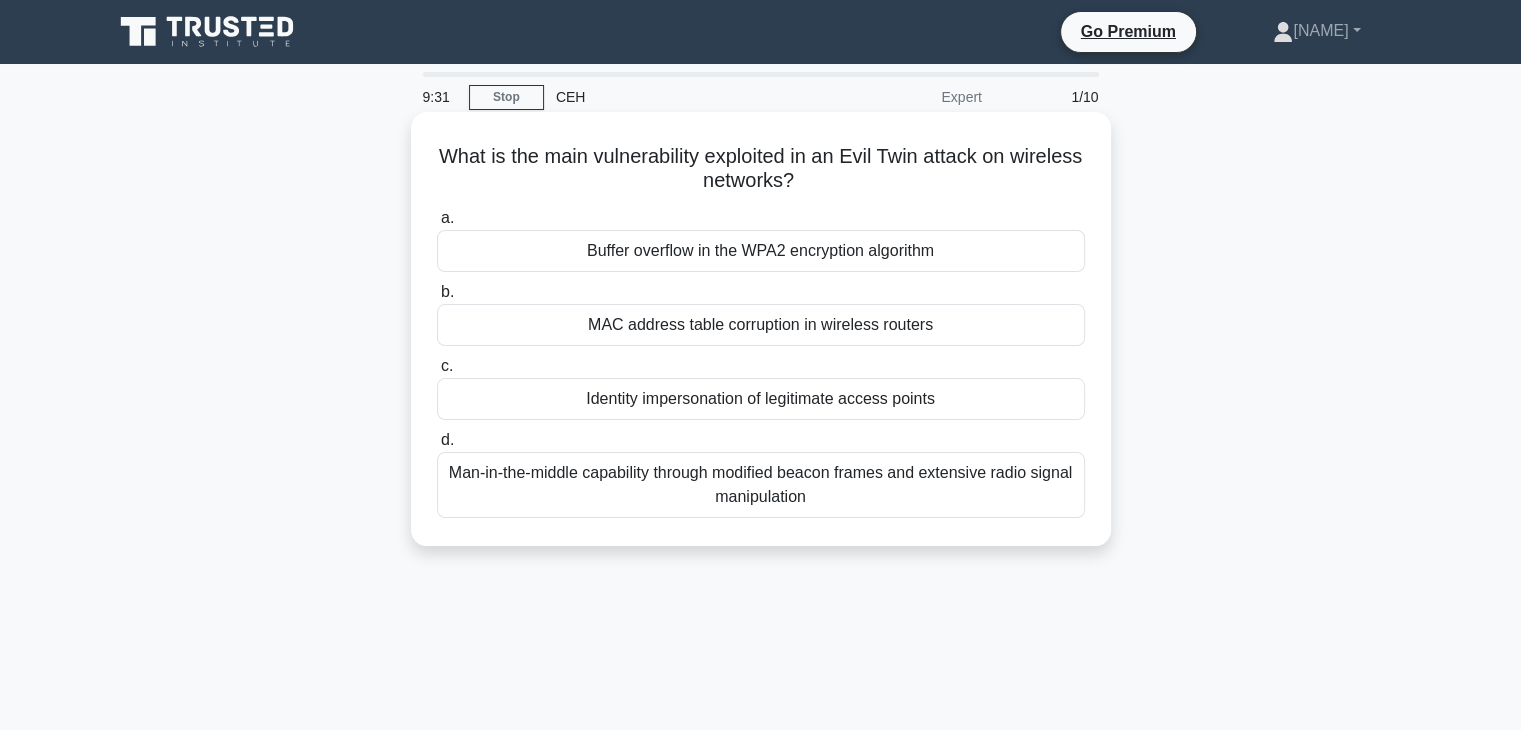click on "Identity impersonation of legitimate access points" at bounding box center (761, 399) 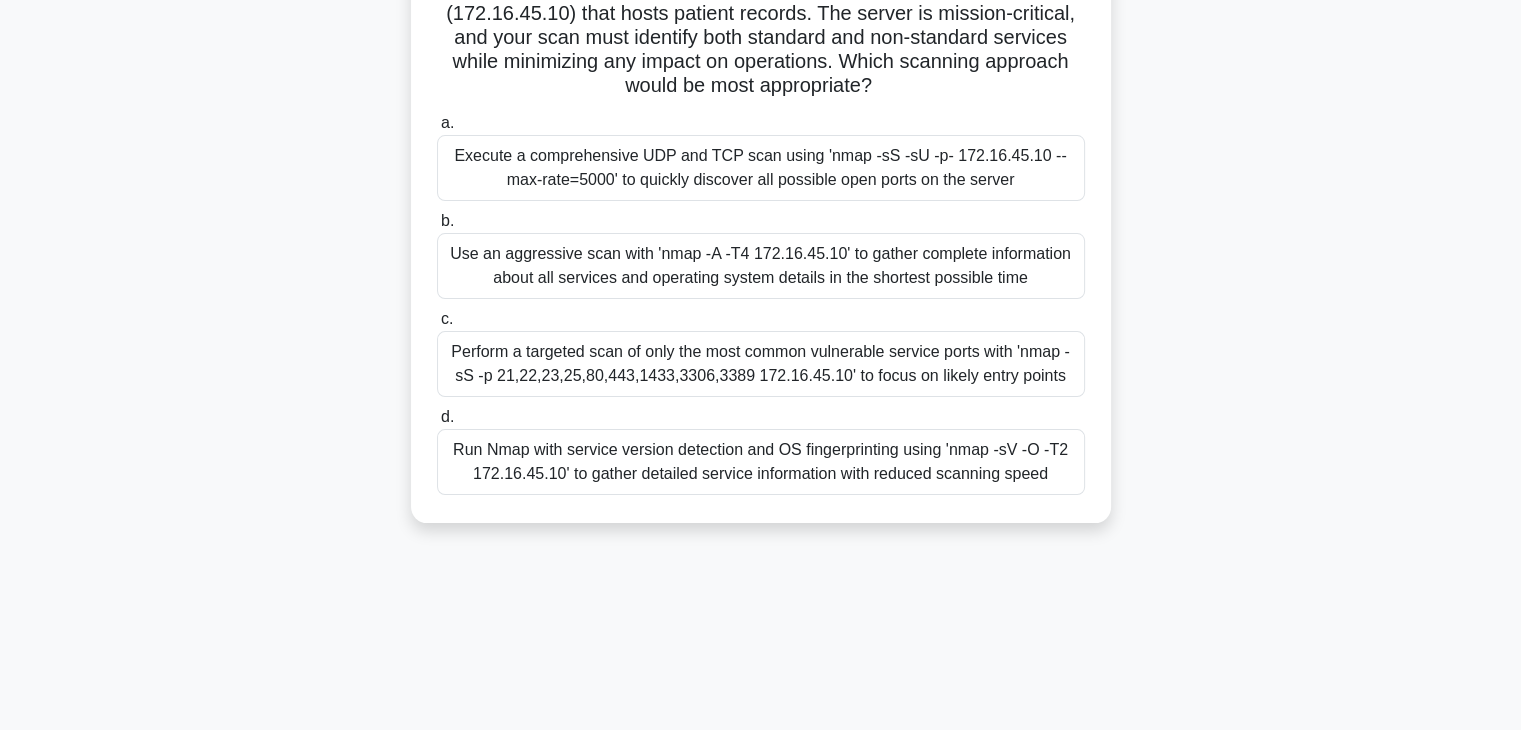 scroll, scrollTop: 351, scrollLeft: 0, axis: vertical 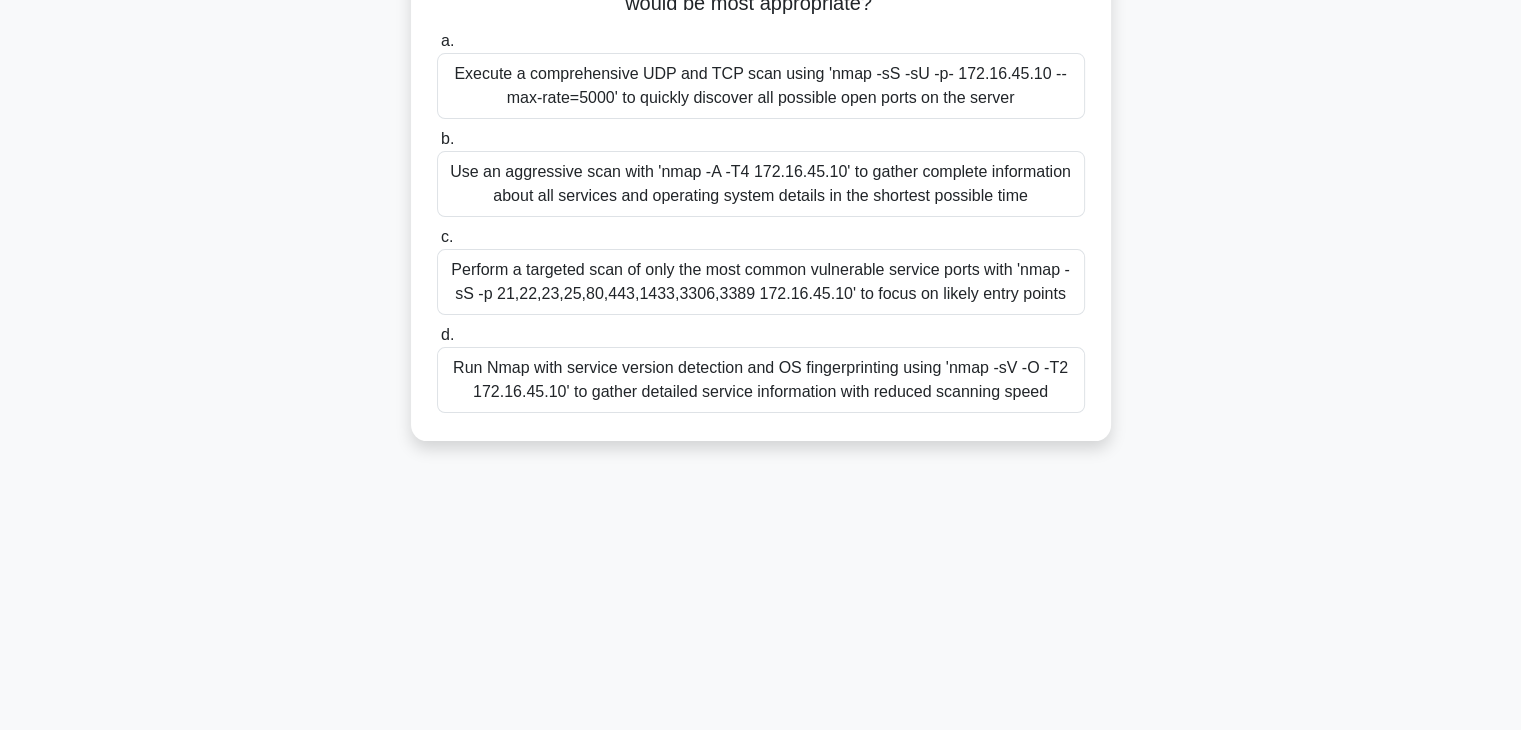 drag, startPoint x: 426, startPoint y: 141, endPoint x: 926, endPoint y: 727, distance: 770.322 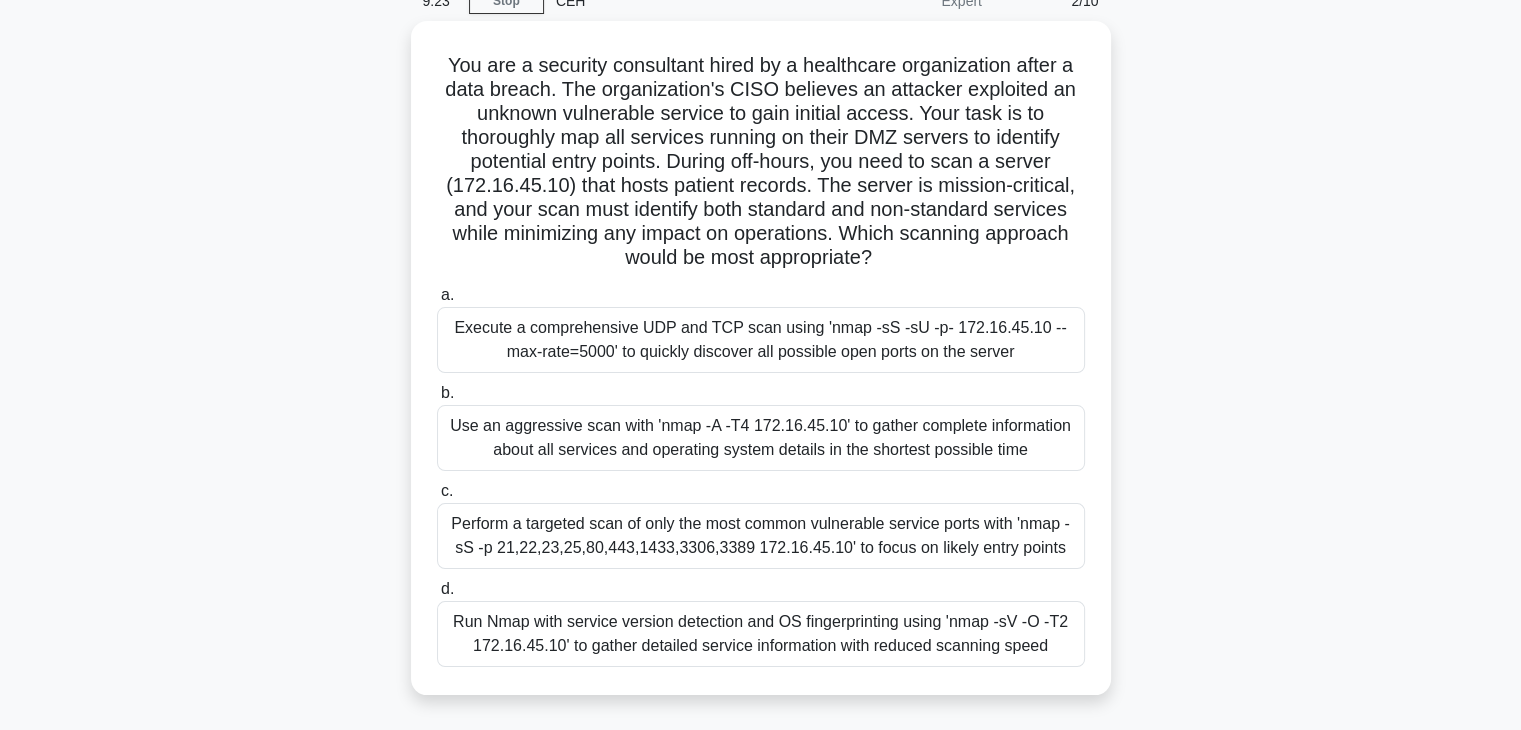 scroll, scrollTop: 306, scrollLeft: 0, axis: vertical 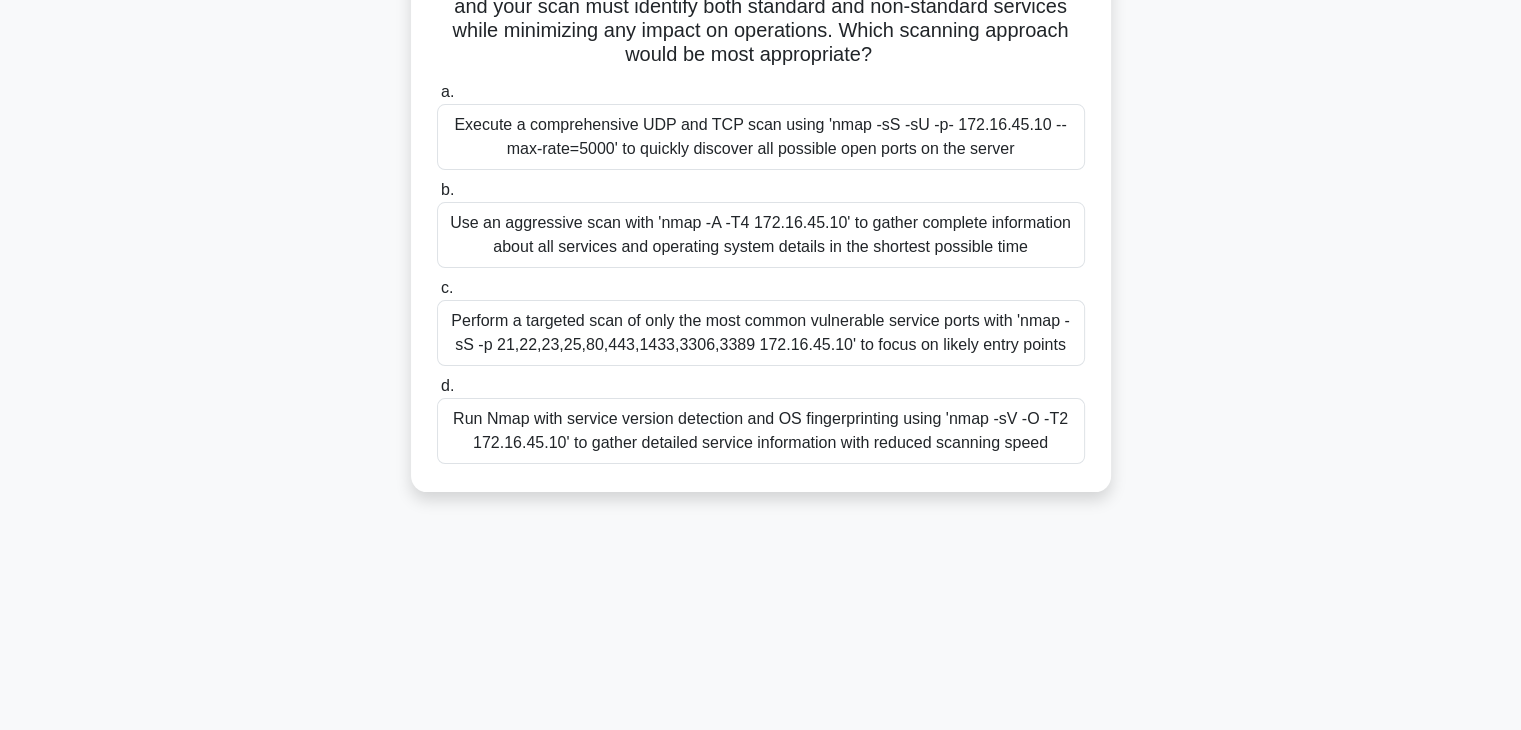 drag, startPoint x: 436, startPoint y: 157, endPoint x: 1103, endPoint y: 732, distance: 880.63275 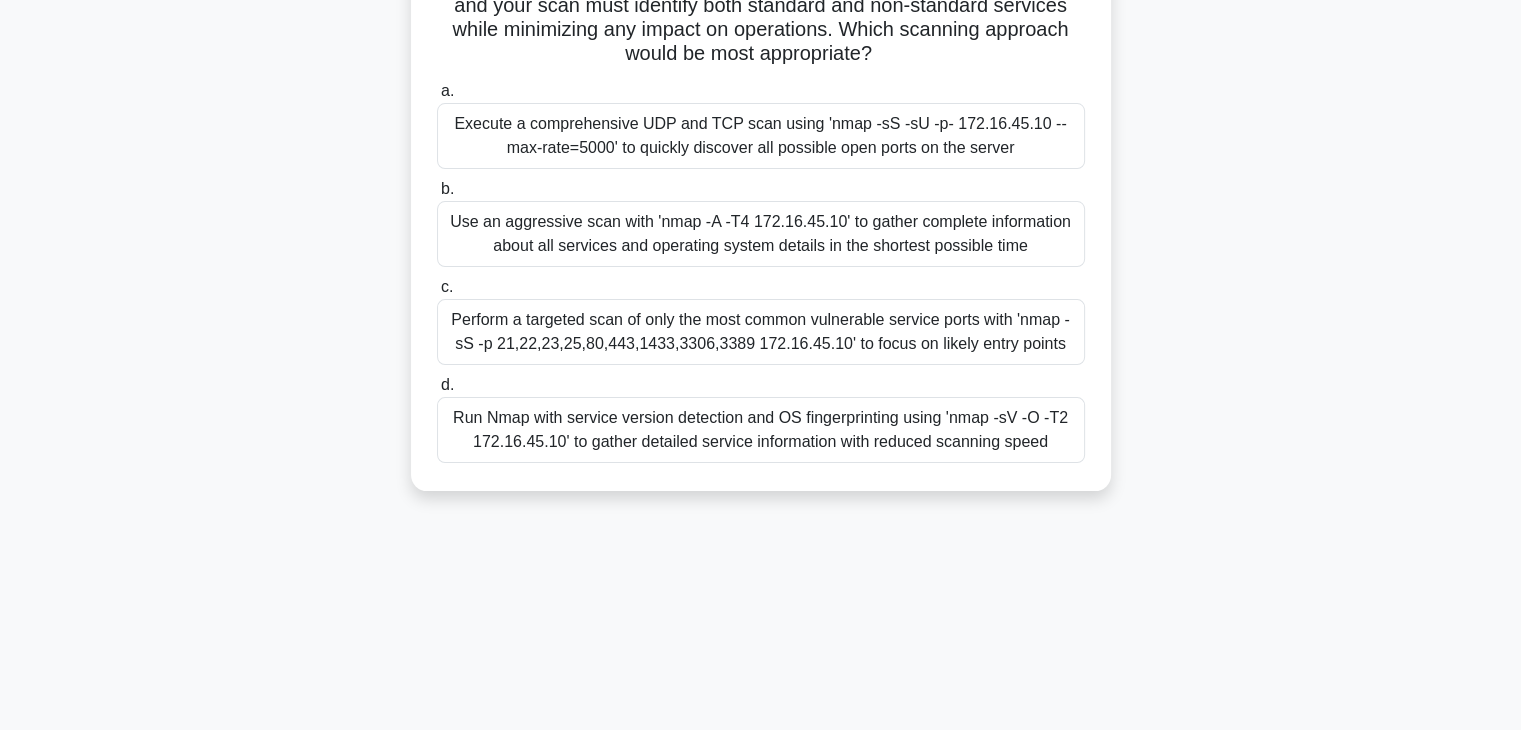 click on "Go Premium
[NAME]" at bounding box center [760, 240] 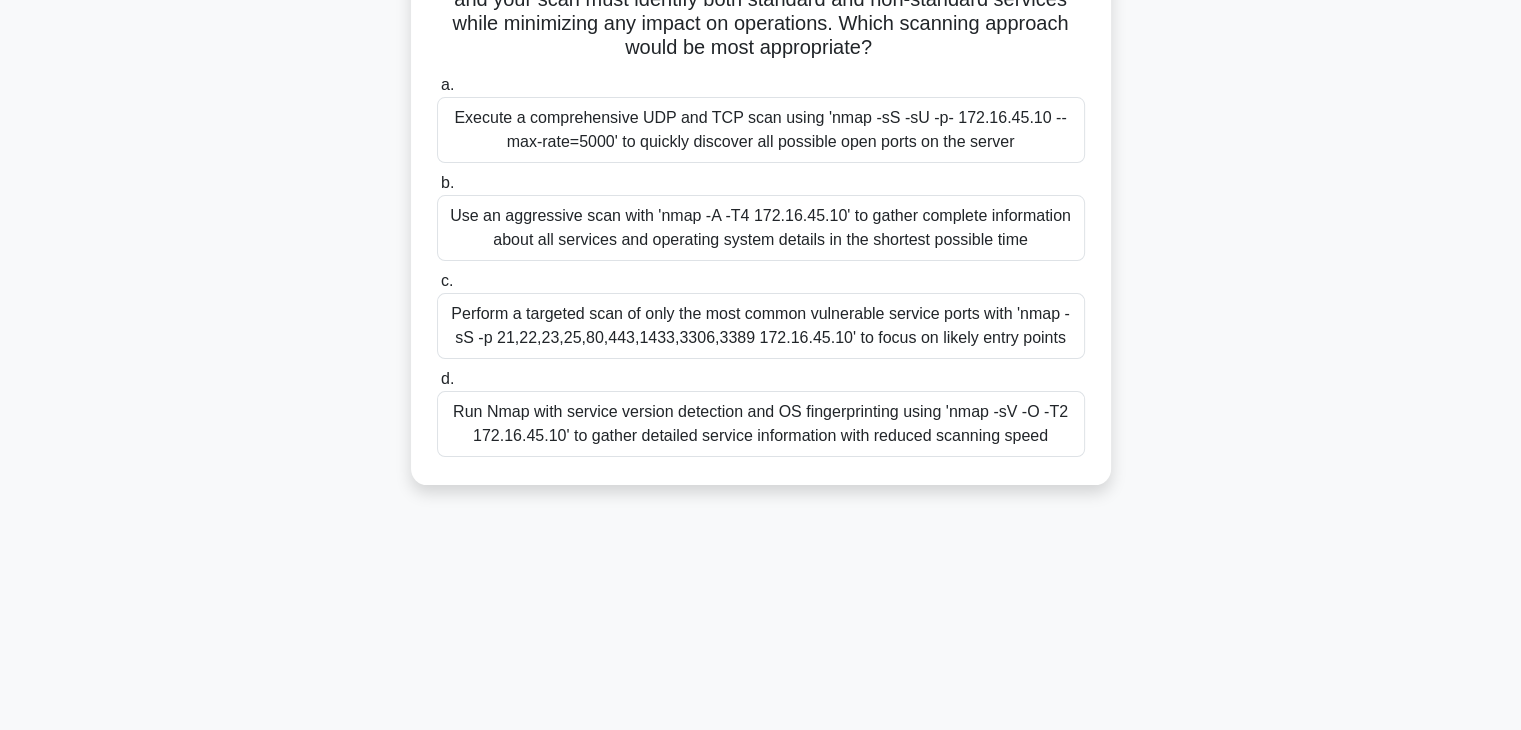 copy on "You are a security consultant hired by a healthcare organization after a data breach. The organization's CISO believes an attacker exploited an unknown vulnerable service to gain initial access. Your task is to thoroughly map all services running on their DMZ servers to identify potential entry points. During off-hours, you need to scan a server (172.16.45.10) that hosts patient records. The server is mission-critical, and your scan must identify both standard and non-standard services while minimizing any impact on operations. Which scanning approach would be most appropriate?
.spinner_0XTQ{transform-origin:center;animation:spinner_y6GP .75s linear infinite}@keyframes spinner_y6GP{100%{transform:rotate(360deg)}}
a.
Execute a comprehensive UDP and TCP scan using 'nmap -sS -sU -p- 172.16.45.10 --max-rate=5000' to quickly discover all possible open ports on the server
b.
..." 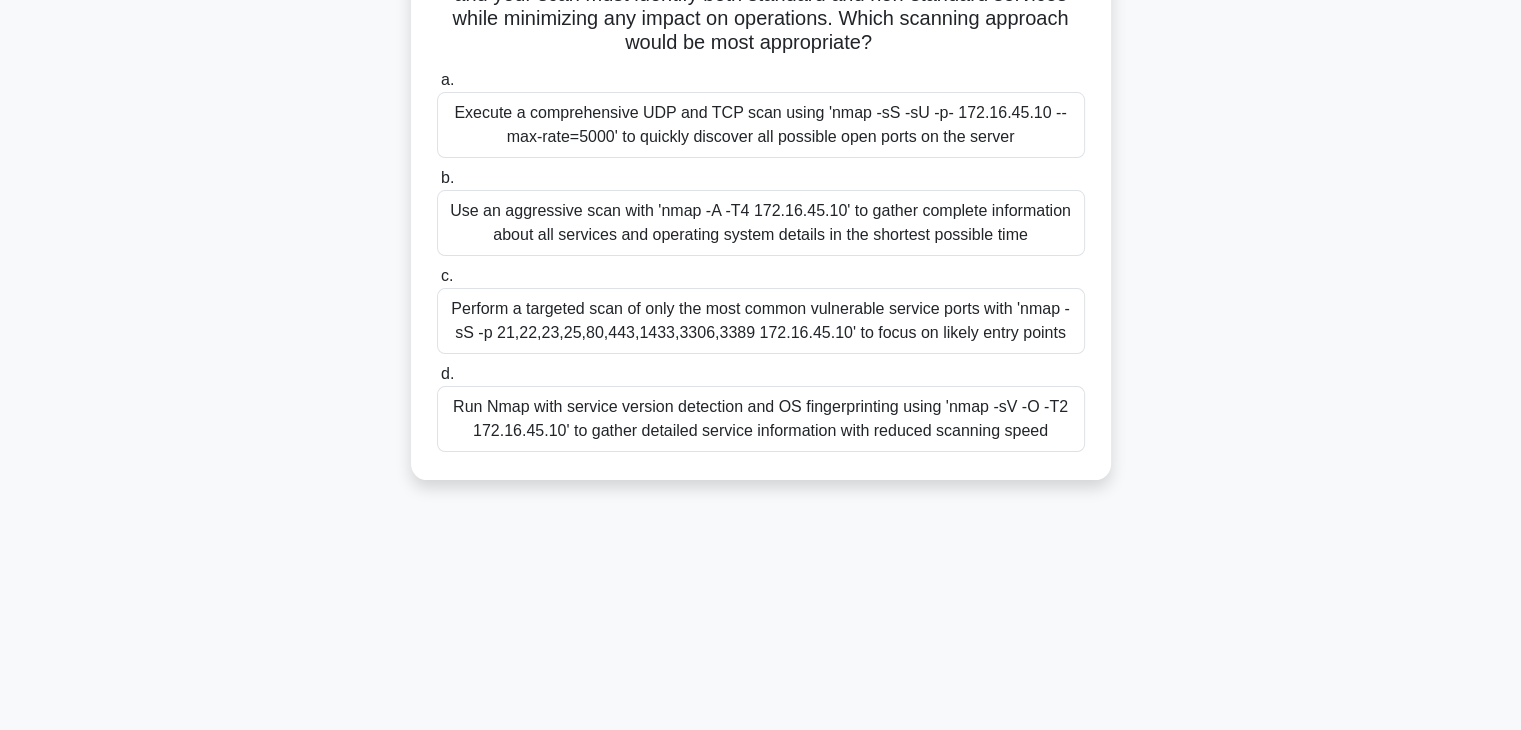 click on "Run Nmap with service version detection and OS fingerprinting using 'nmap -sV -O -T2 172.16.45.10' to gather detailed service information with reduced scanning speed" at bounding box center (761, 419) 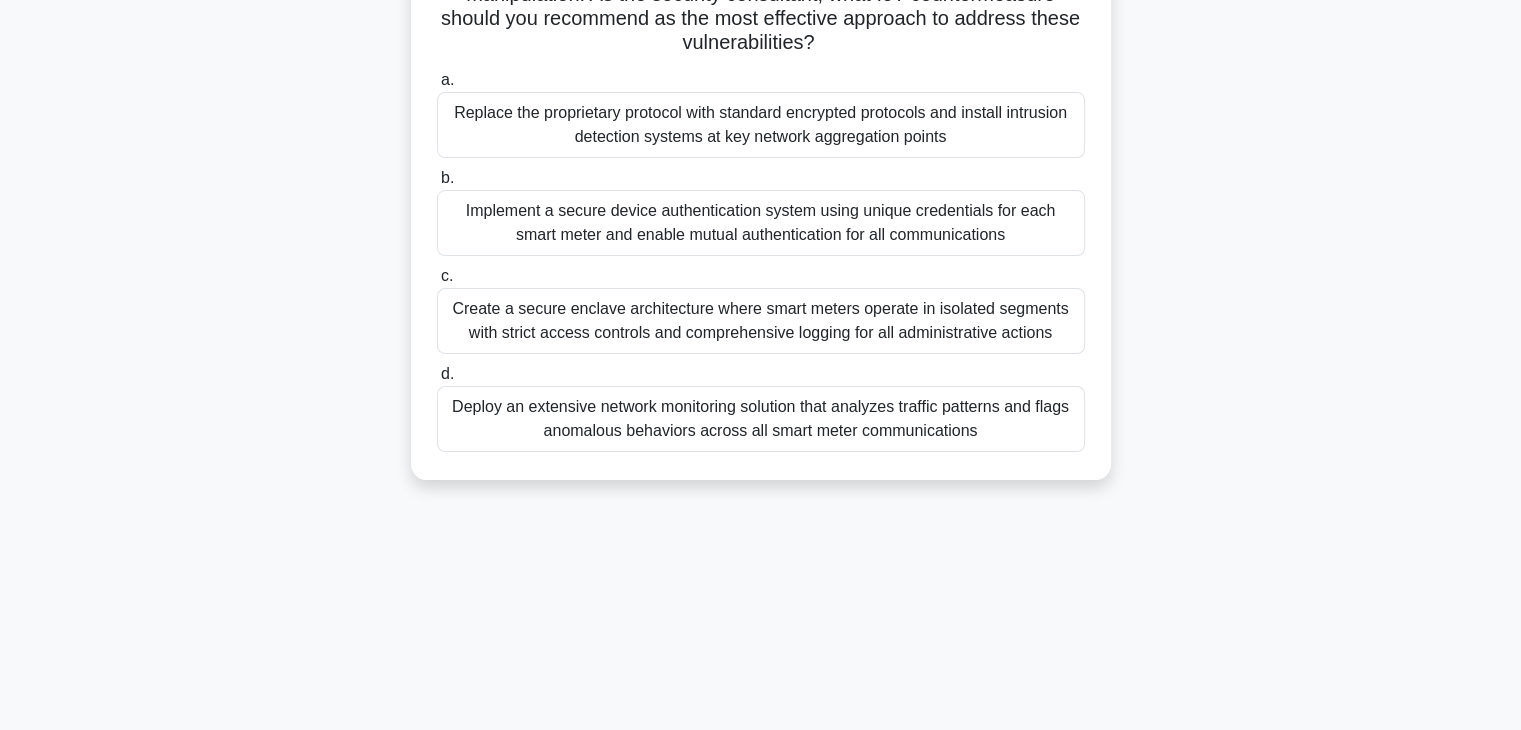 scroll, scrollTop: 0, scrollLeft: 0, axis: both 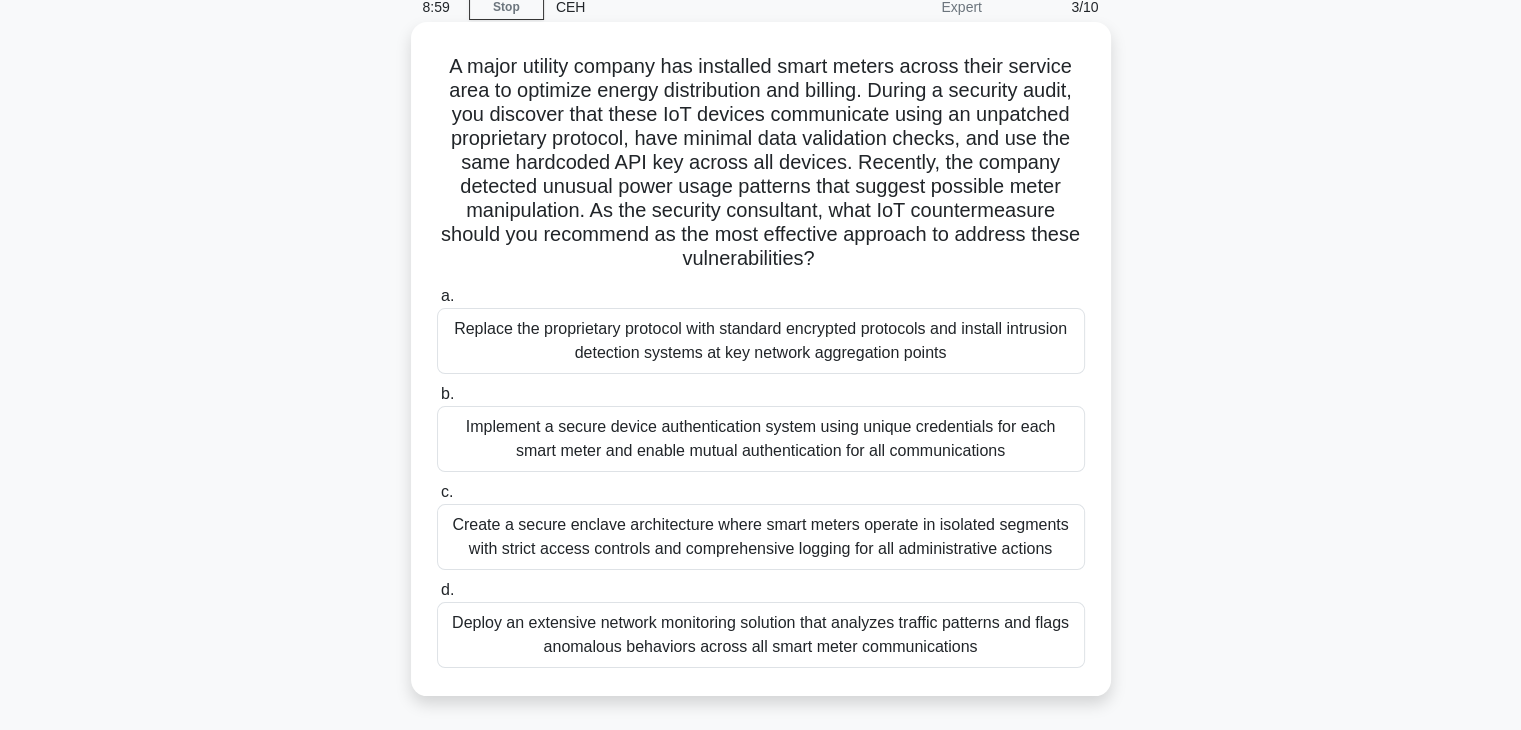 drag, startPoint x: 441, startPoint y: 145, endPoint x: 1045, endPoint y: 717, distance: 831.86536 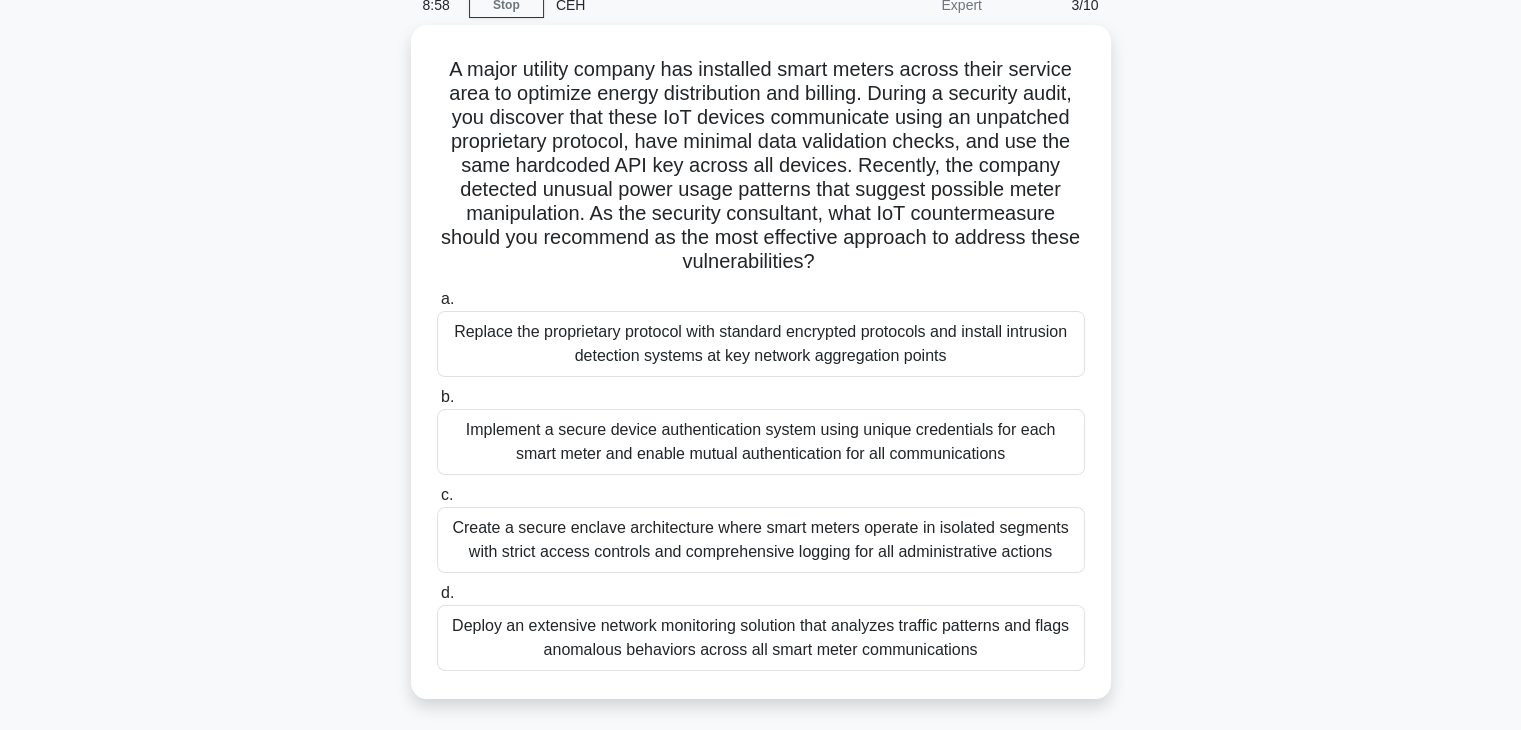 copy on "A major utility company has installed smart meters across their service area to optimize energy distribution and billing. During a security audit, you discover that these IoT devices communicate using an unpatched proprietary protocol, have minimal data validation checks, and use the same hardcoded API key across all devices. Recently, the company detected unusual power usage patterns that suggest possible meter manipulation. As the security consultant, what IoT countermeasure should you recommend as the most effective approach to address these vulnerabilities?
.spinner_0XTQ{transform-origin:center;animation:spinner_y6GP .75s linear infinite}@keyframes spinner_y6GP{100%{transform:rotate(360deg)}}
a.
Replace the proprietary protocol with standard encrypted protocols and install intrusion detection systems at key network aggregation points
b.
Im..." 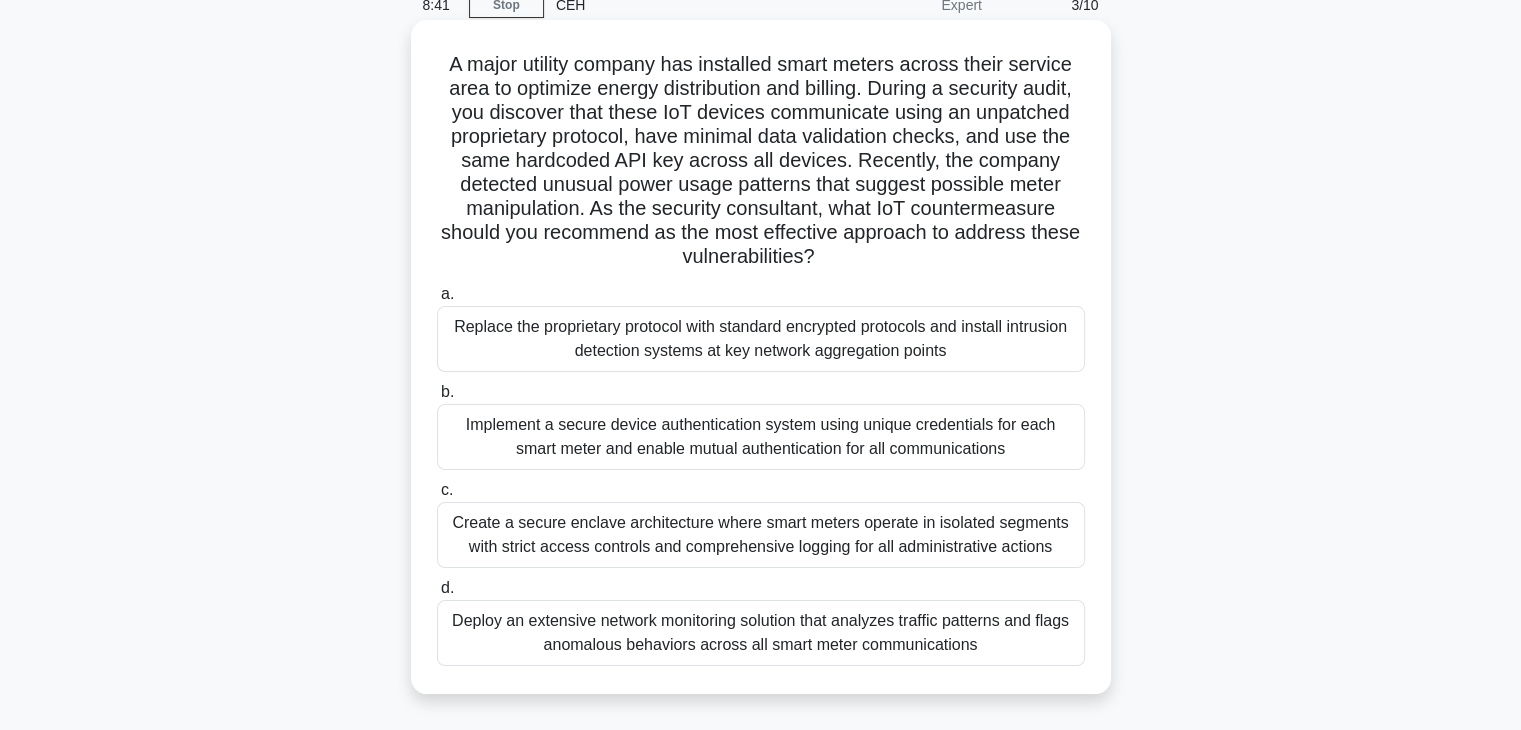 click on "Implement a secure device authentication system using unique credentials for each smart meter and enable mutual authentication for all communications" at bounding box center [761, 437] 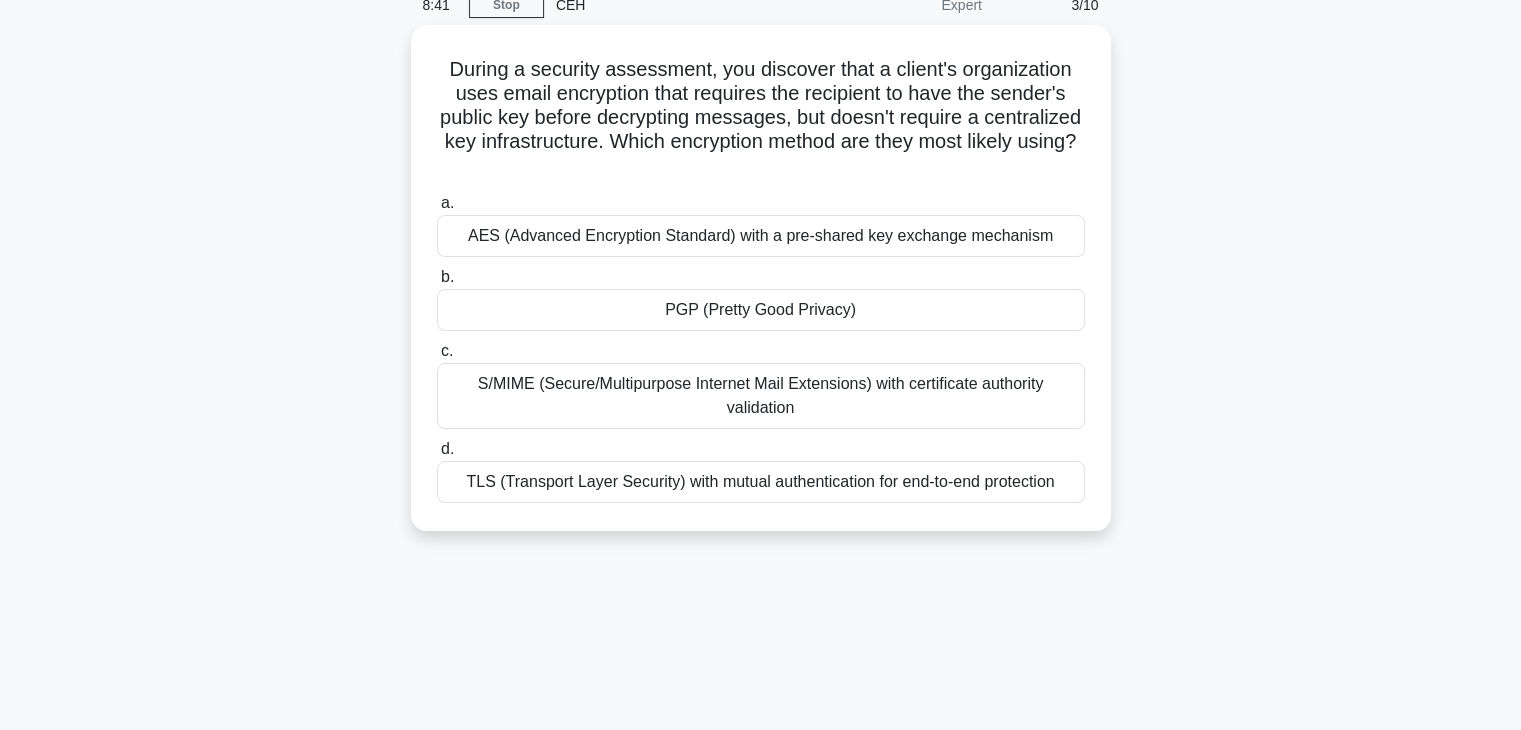 scroll, scrollTop: 0, scrollLeft: 0, axis: both 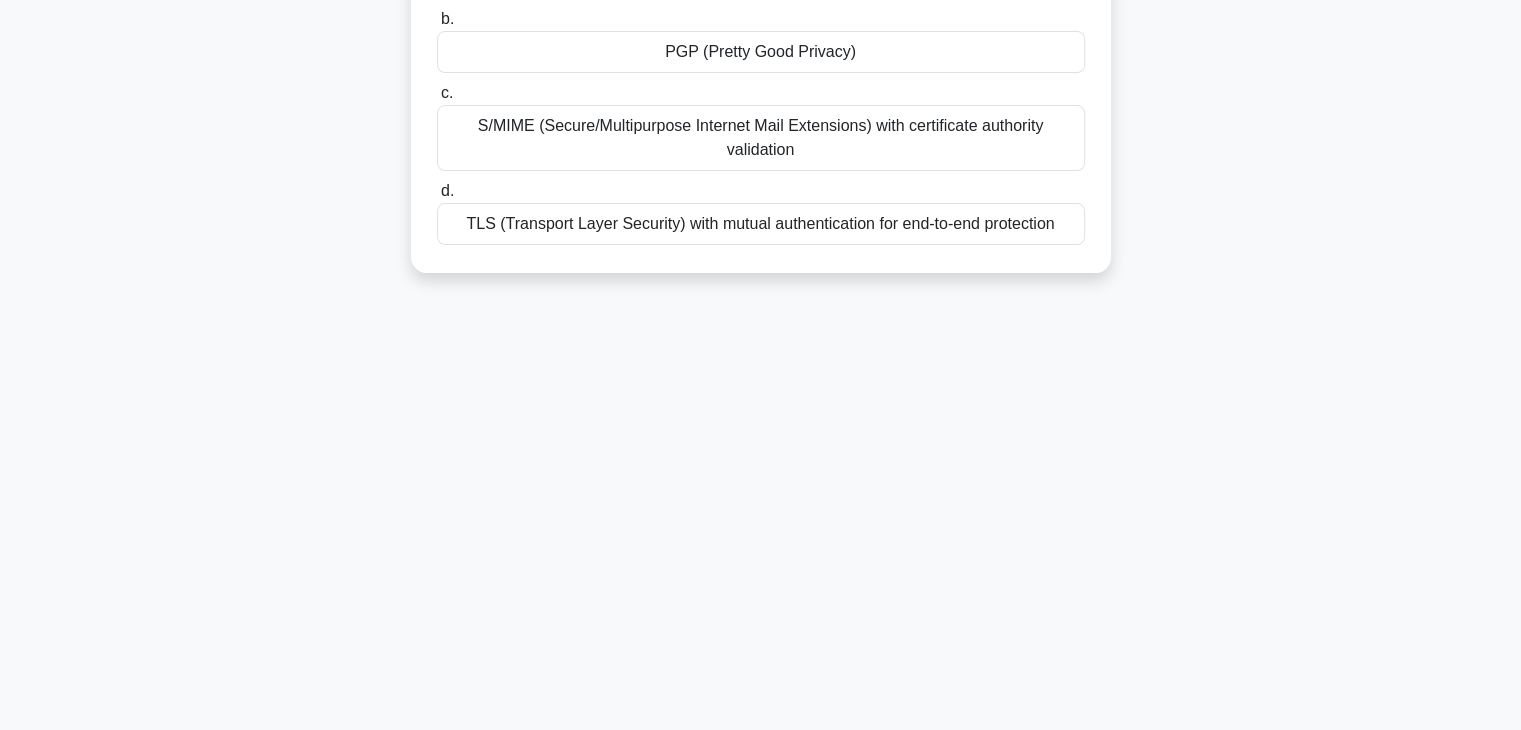drag, startPoint x: 419, startPoint y: 150, endPoint x: 1296, endPoint y: 762, distance: 1069.4265 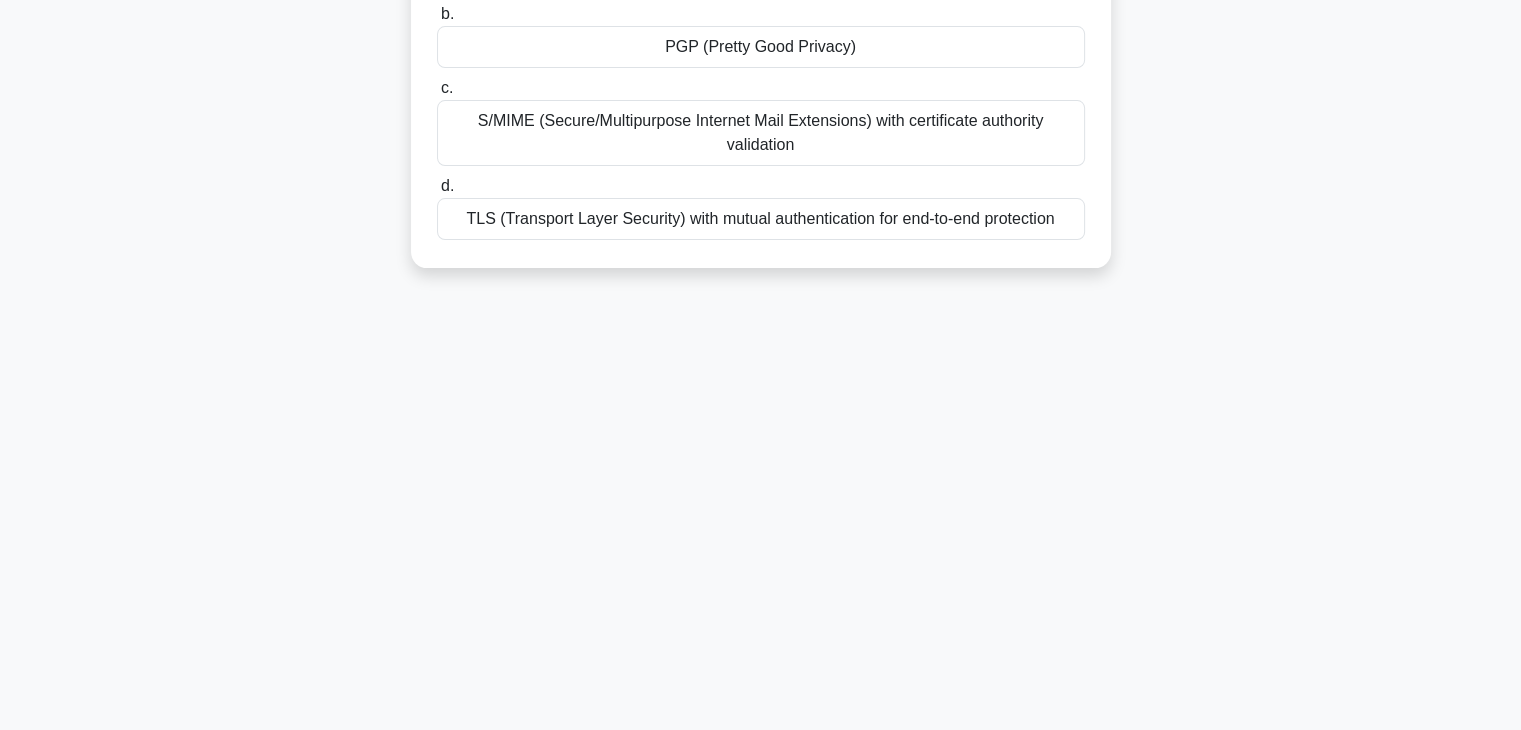 click on "PGP (Pretty Good Privacy)" at bounding box center [761, 47] 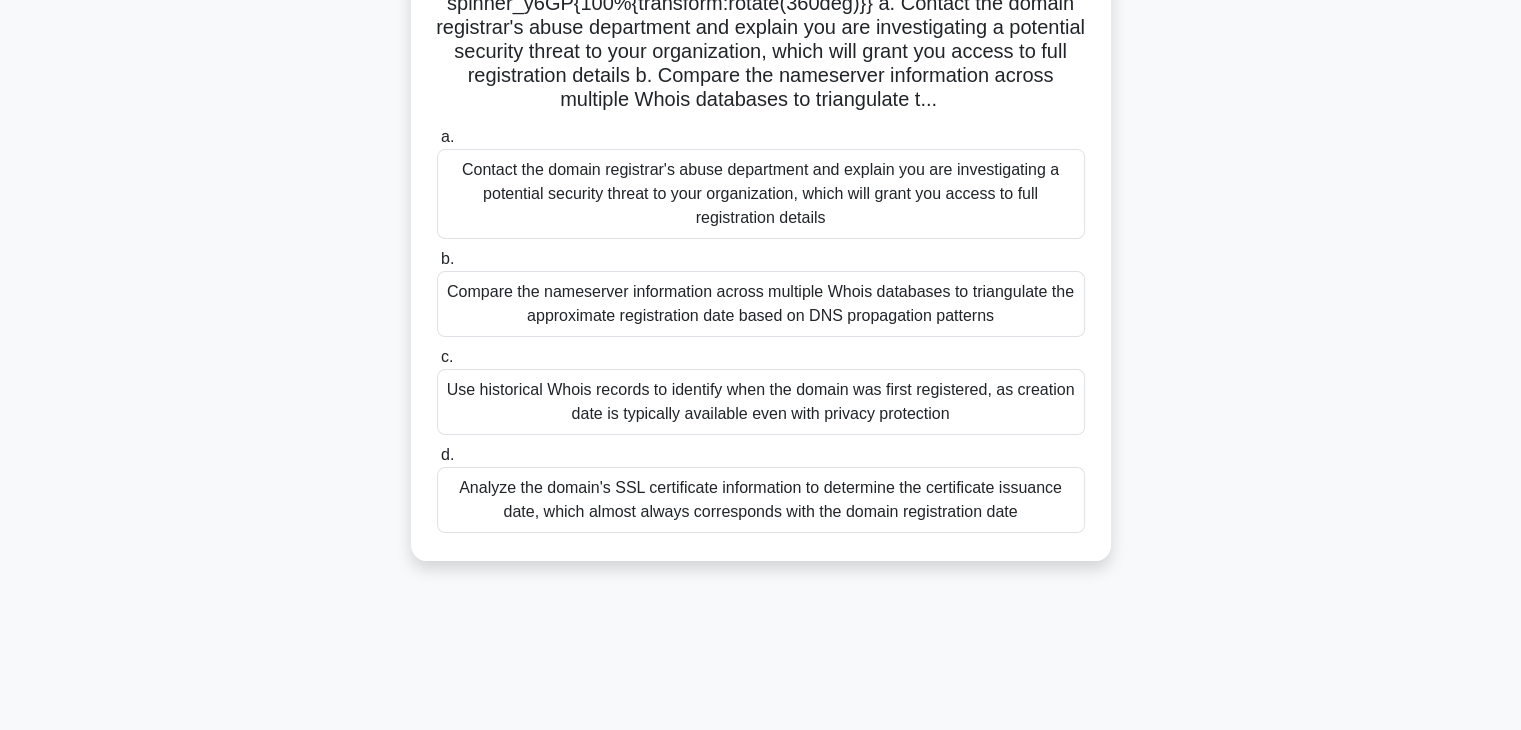 scroll, scrollTop: 0, scrollLeft: 0, axis: both 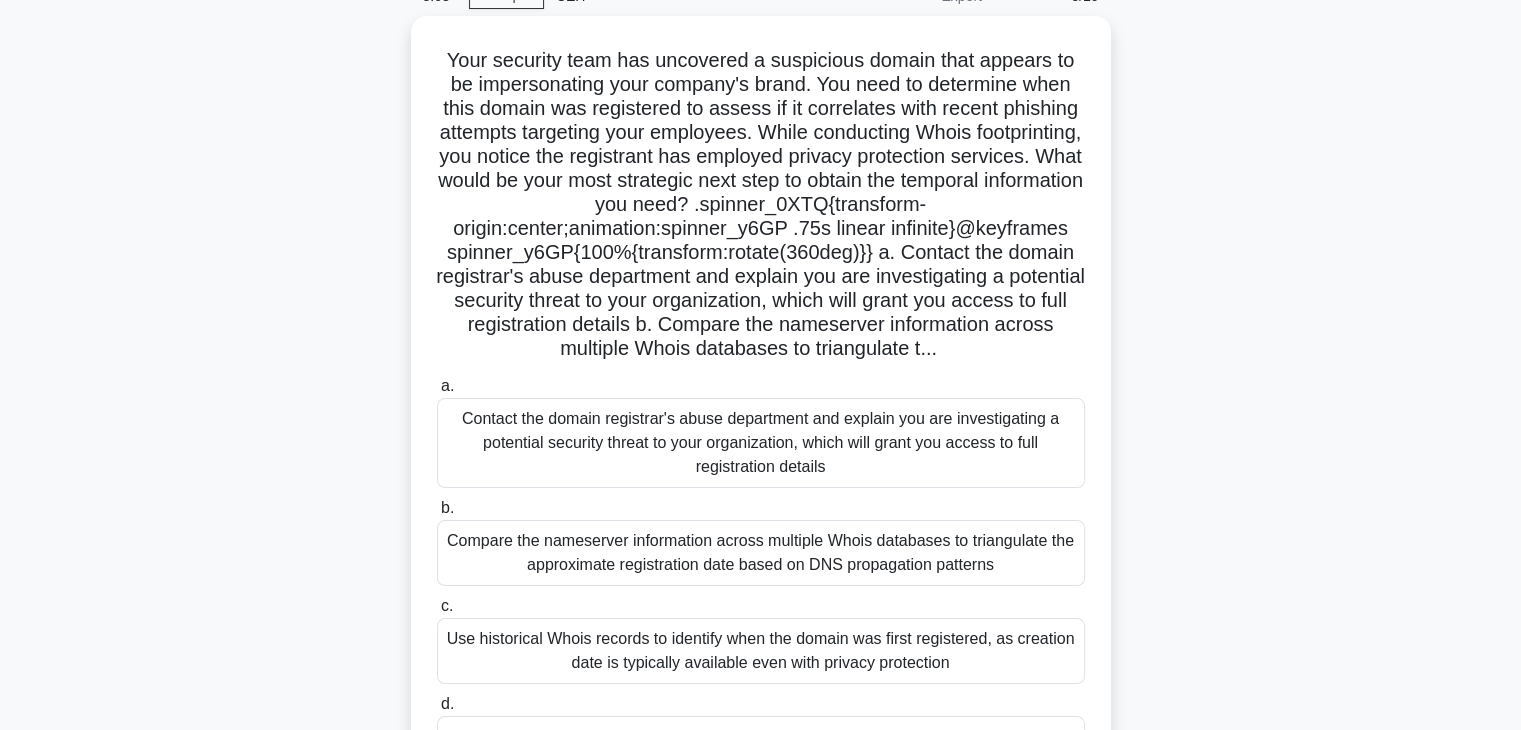drag, startPoint x: 416, startPoint y: 153, endPoint x: 1174, endPoint y: 728, distance: 951.4142 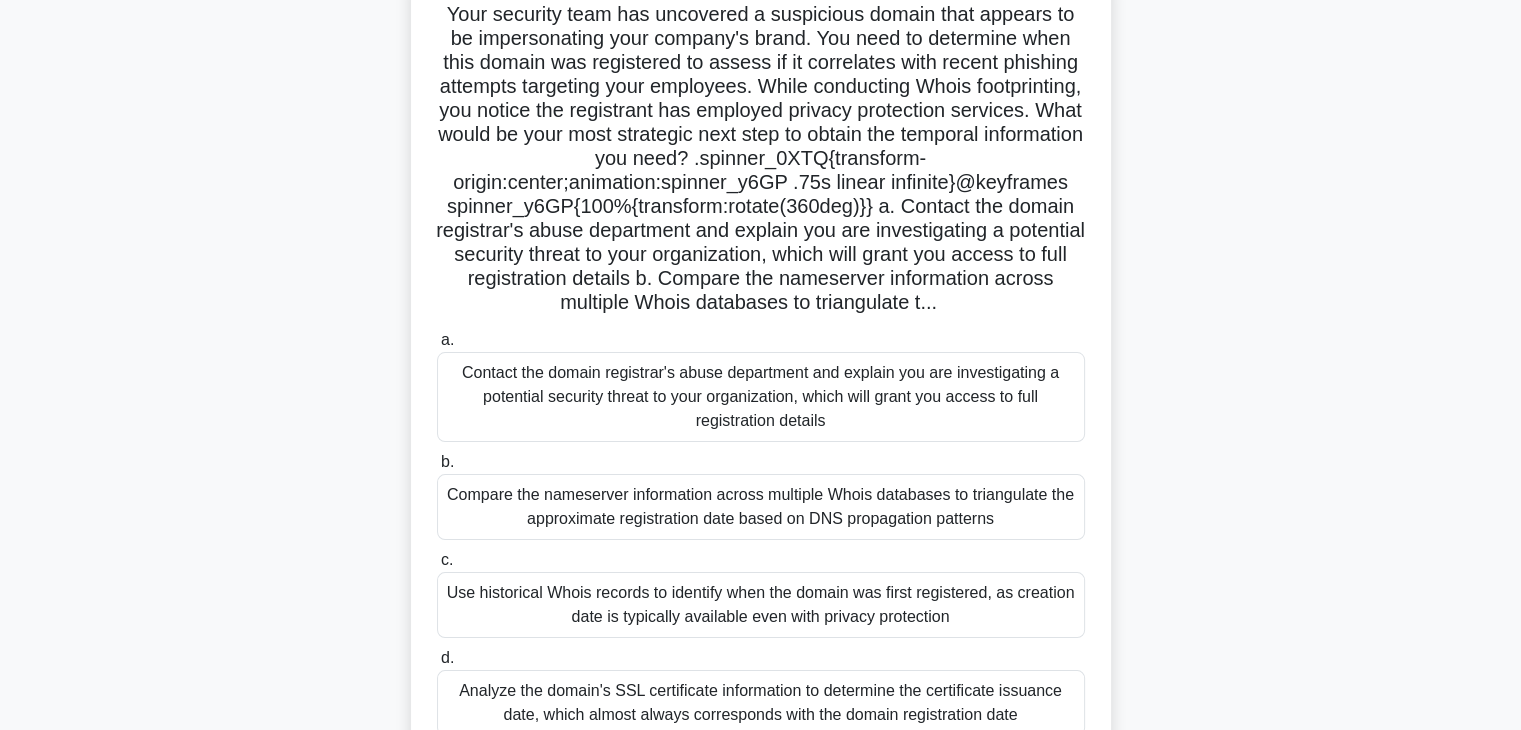copy on "Your security team has uncovered a suspicious domain that appears to be impersonating your company's brand. You need to determine when this domain was registered to assess if it correlates with recent phishing attempts targeting your employees. While conducting Whois footprinting, you notice the registrant has employed privacy protection services. What would be your most strategic next step to obtain the temporal information you need?
.spinner_0XTQ{transform-origin:center;animation:spinner_y6GP .75s linear infinite}@keyframes spinner_y6GP{100%{transform:rotate(360deg)}}
a.
Contact the domain registrar's abuse department and explain you are investigating a potential security threat to your organization, which will grant you access to full registration details
b.
Compare the nameserver information across multiple Whois databases to triangulate t..." 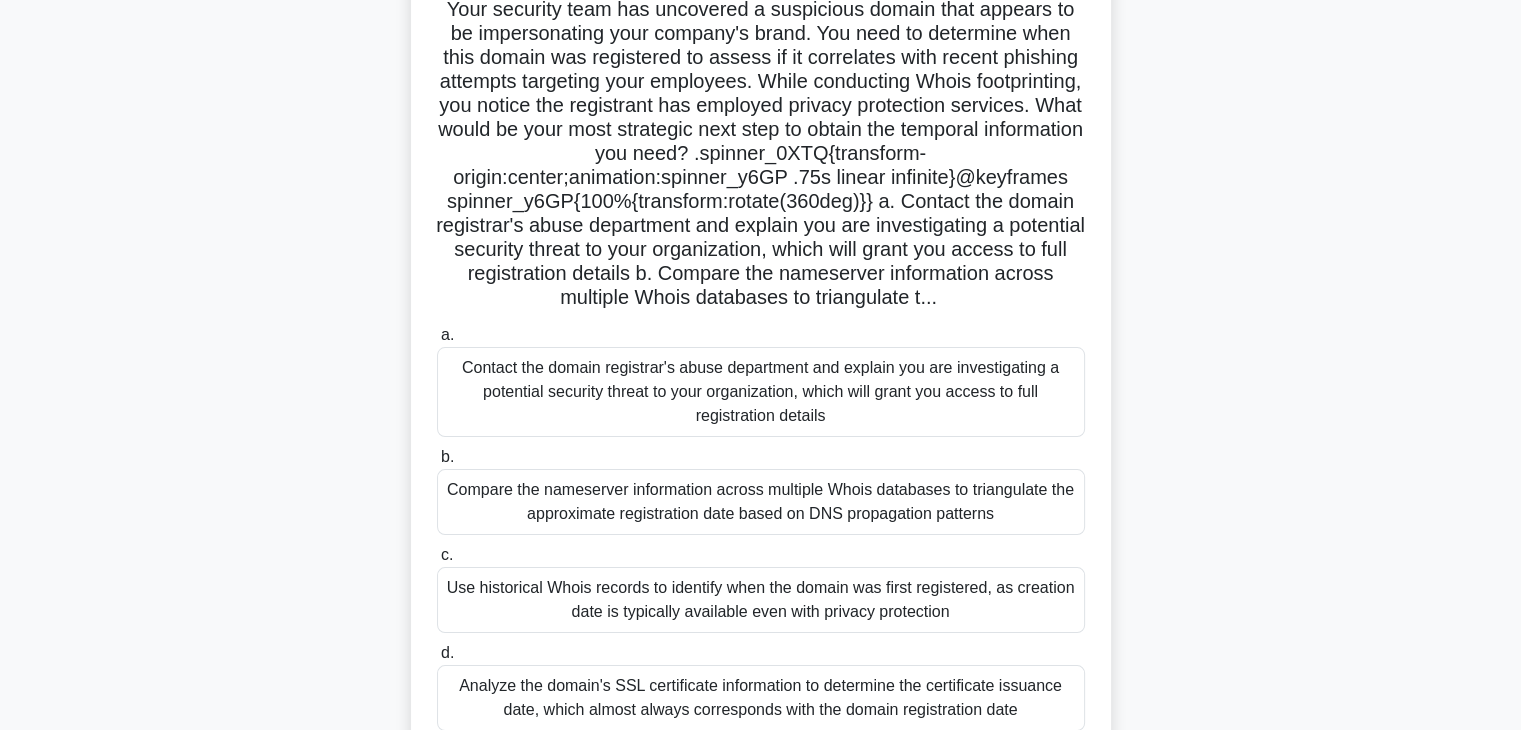 click on "Use historical Whois records to identify when the domain was first registered, as creation date is typically available even with privacy protection" at bounding box center [761, 600] 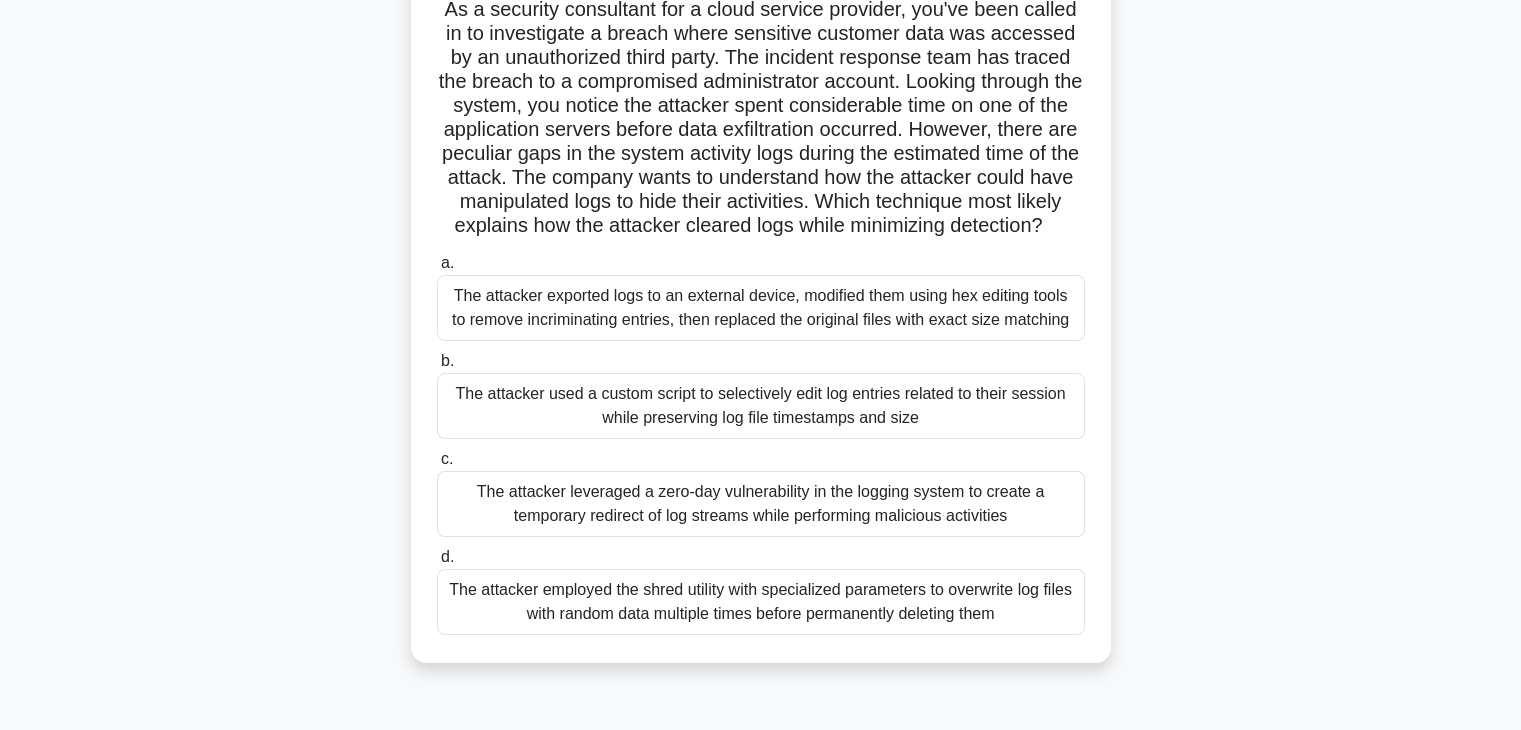 scroll, scrollTop: 0, scrollLeft: 0, axis: both 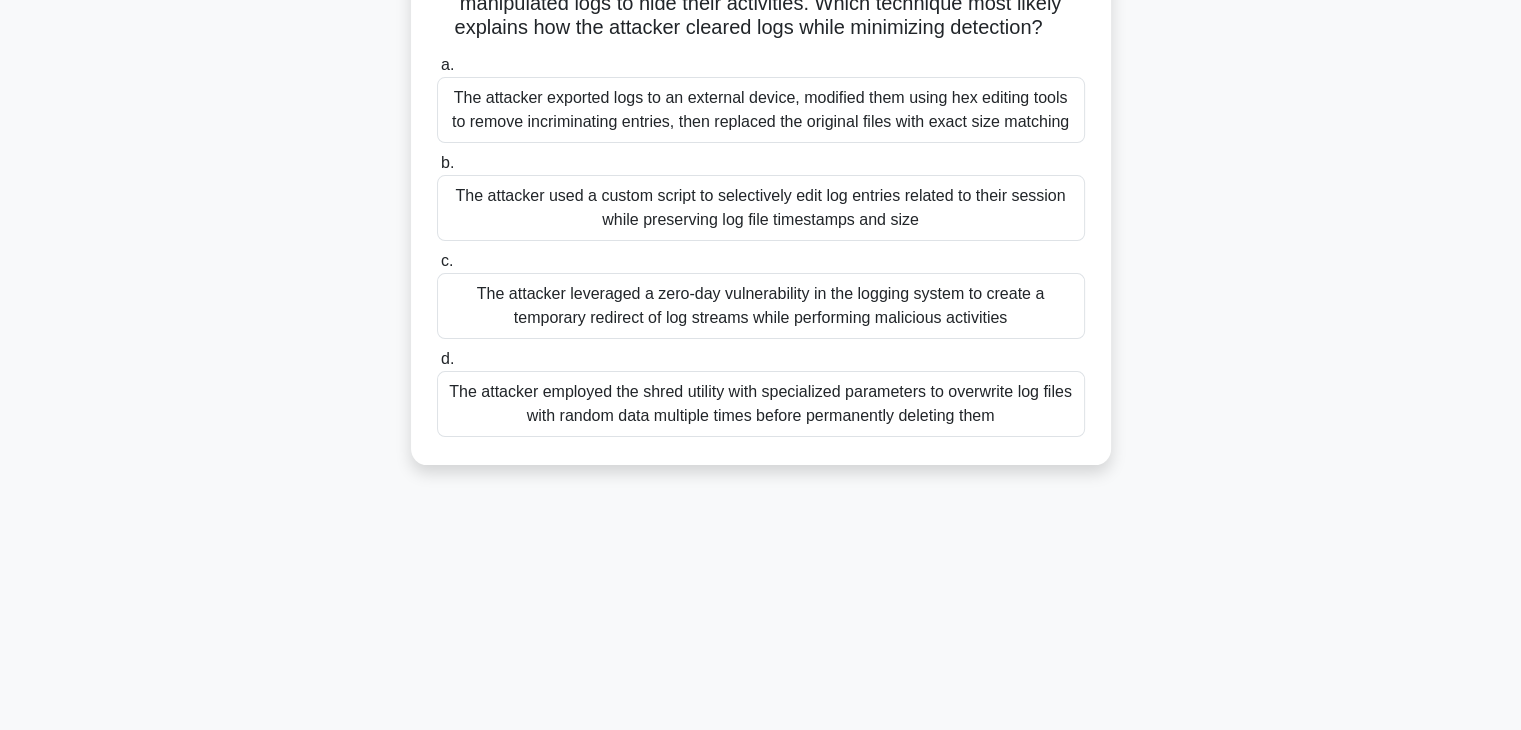 drag, startPoint x: 419, startPoint y: 166, endPoint x: 1114, endPoint y: 776, distance: 924.7297 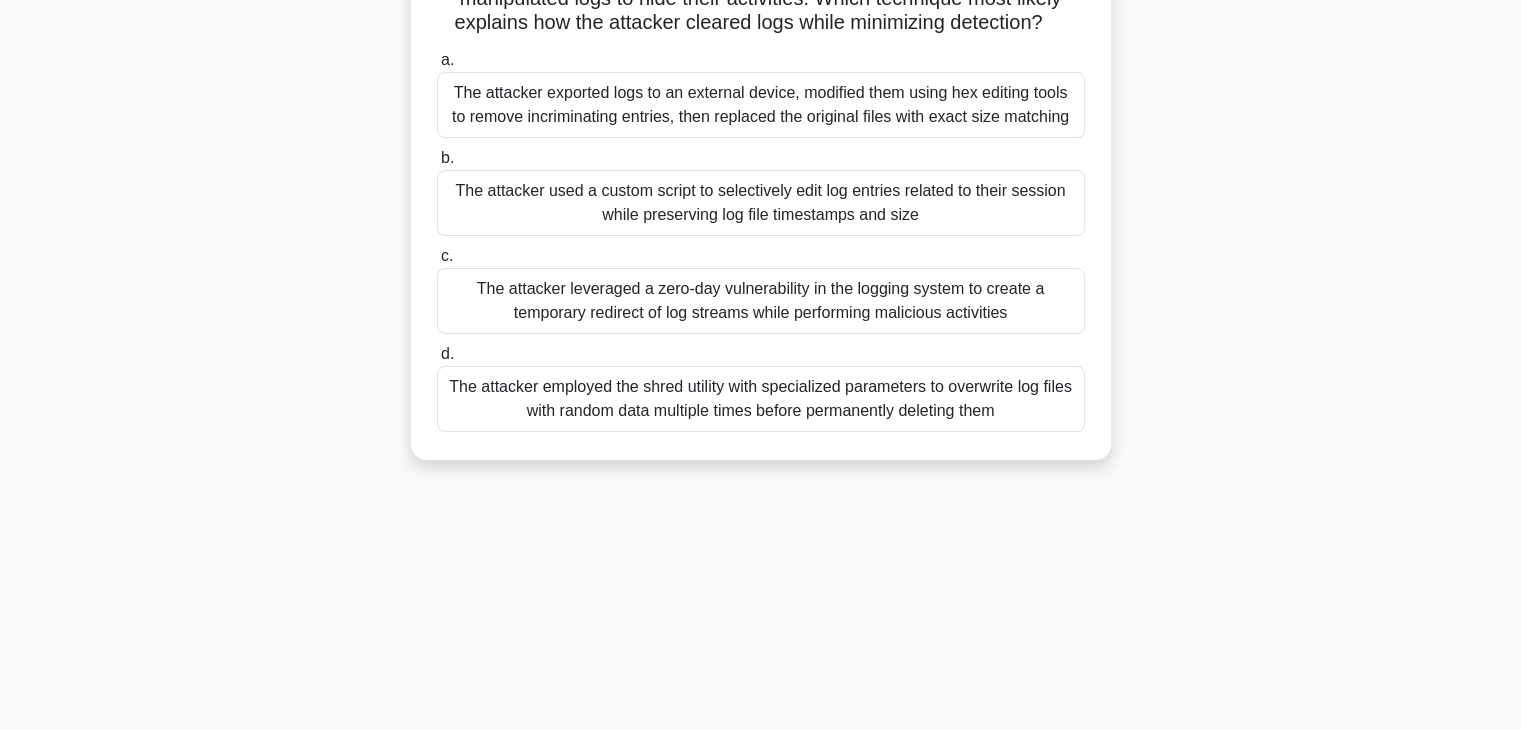 click on "The attacker used a custom script to selectively edit log entries related to their session while preserving log file timestamps and size" at bounding box center [761, 203] 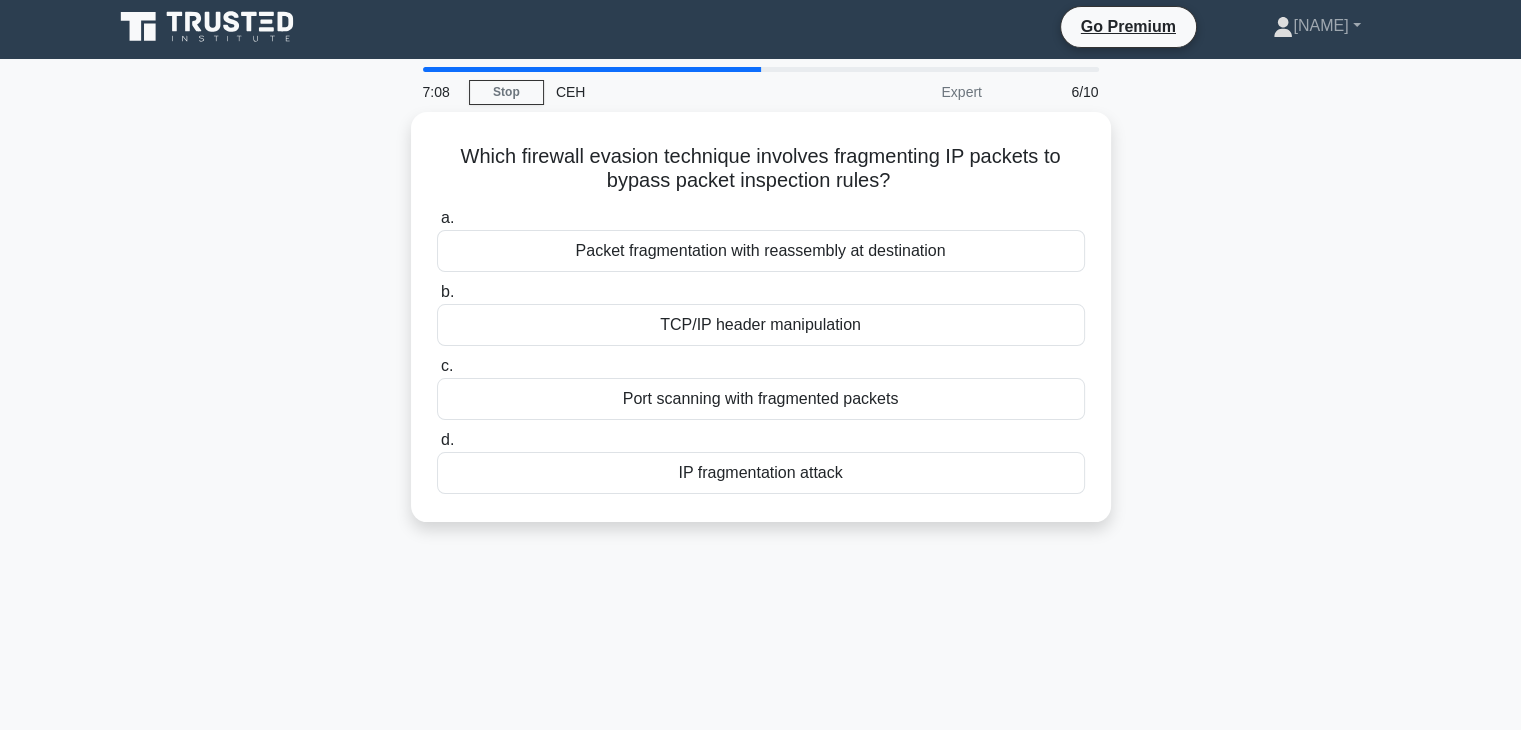 scroll, scrollTop: 4, scrollLeft: 0, axis: vertical 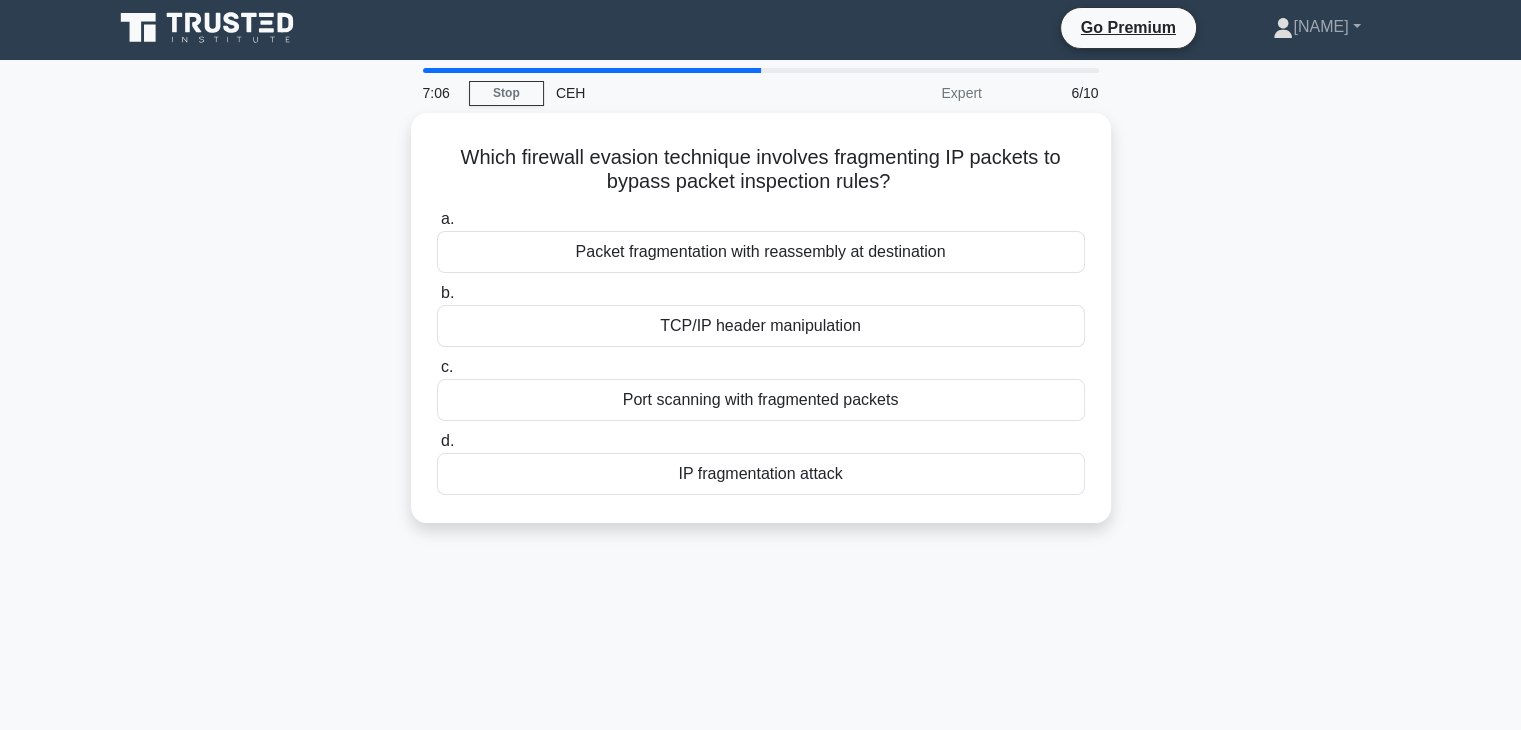 drag, startPoint x: 440, startPoint y: 153, endPoint x: 1102, endPoint y: 585, distance: 790.4859 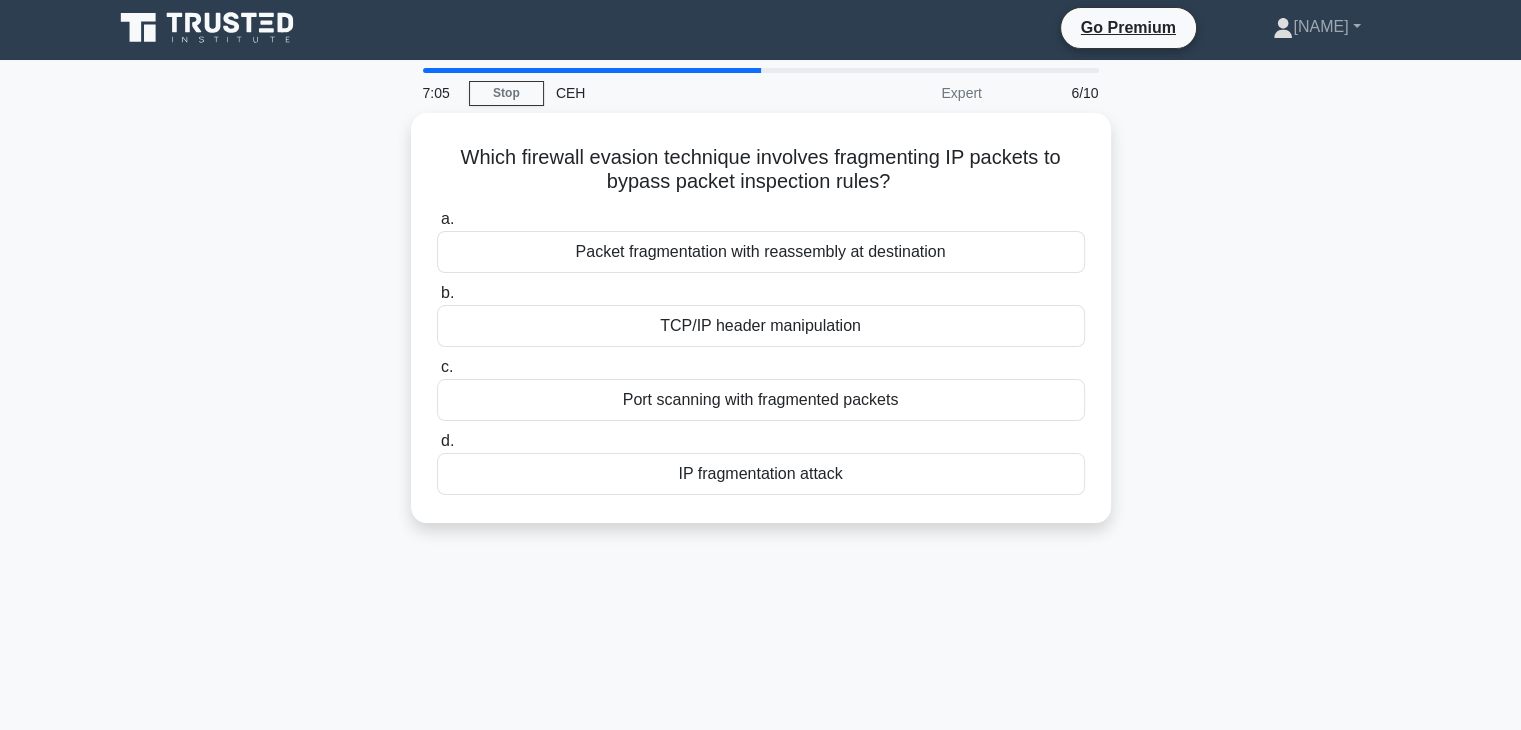copy on "Which firewall evasion technique involves fragmenting IP packets to bypass packet inspection rules?
.spinner_0XTQ{transform-origin:center;animation:spinner_y6GP .75s linear infinite}@keyframes spinner_y6GP{100%{transform:rotate(360deg)}}
a.
Packet fragmentation with reassembly at destination
b.
TCP/IP header manipulation
c.
Port scanning with fragmented packets
d.
IP fragmentation attack" 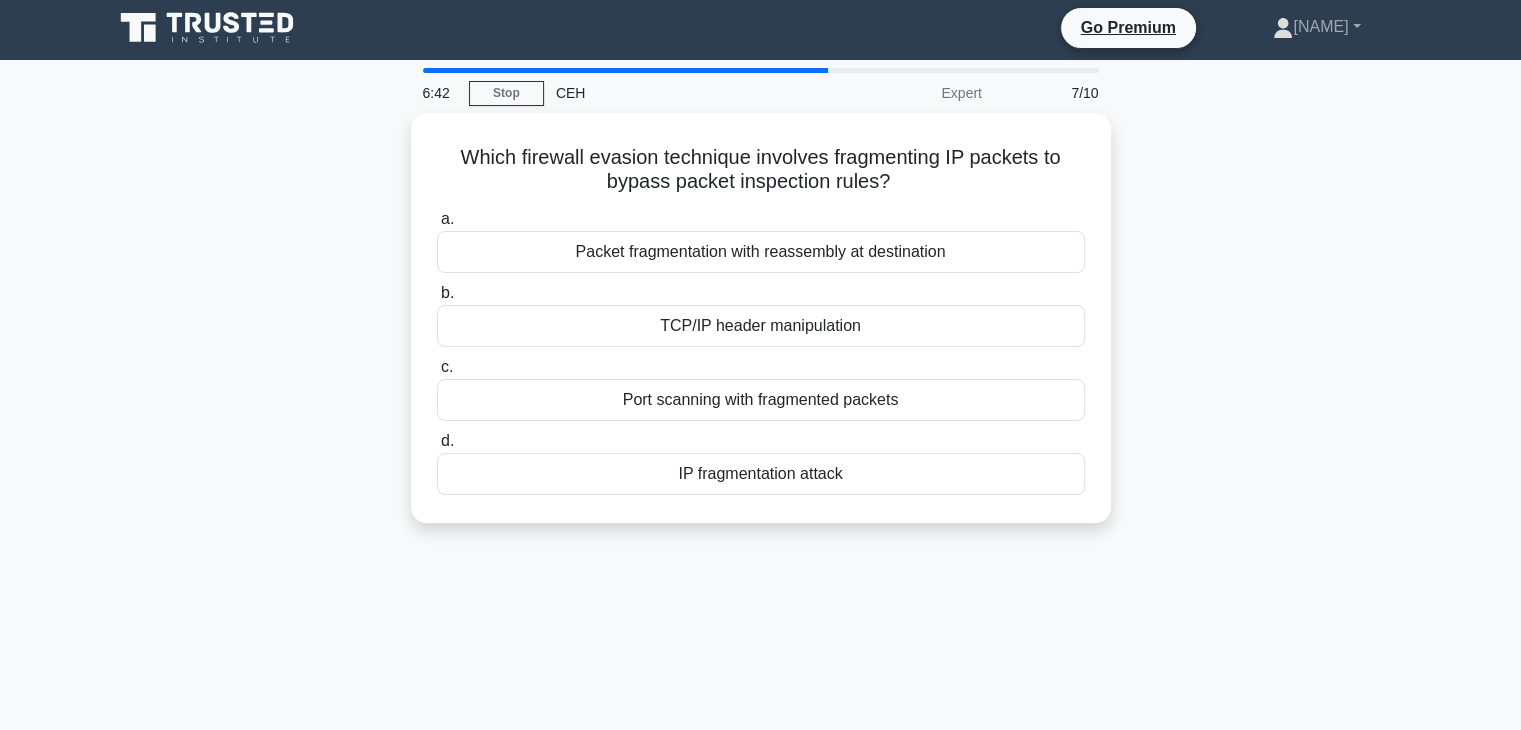 scroll, scrollTop: 0, scrollLeft: 0, axis: both 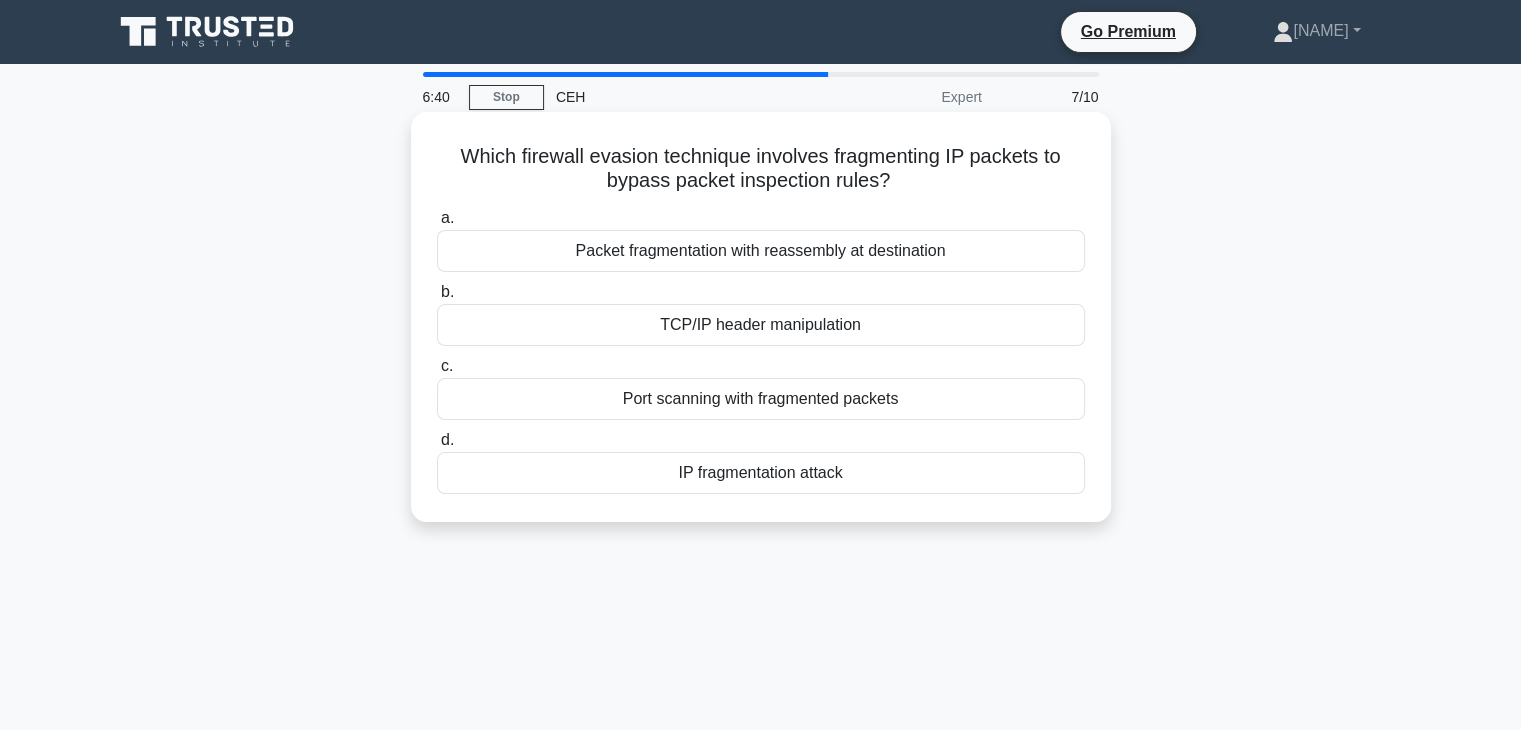 click on "Packet fragmentation with reassembly at destination" at bounding box center (761, 251) 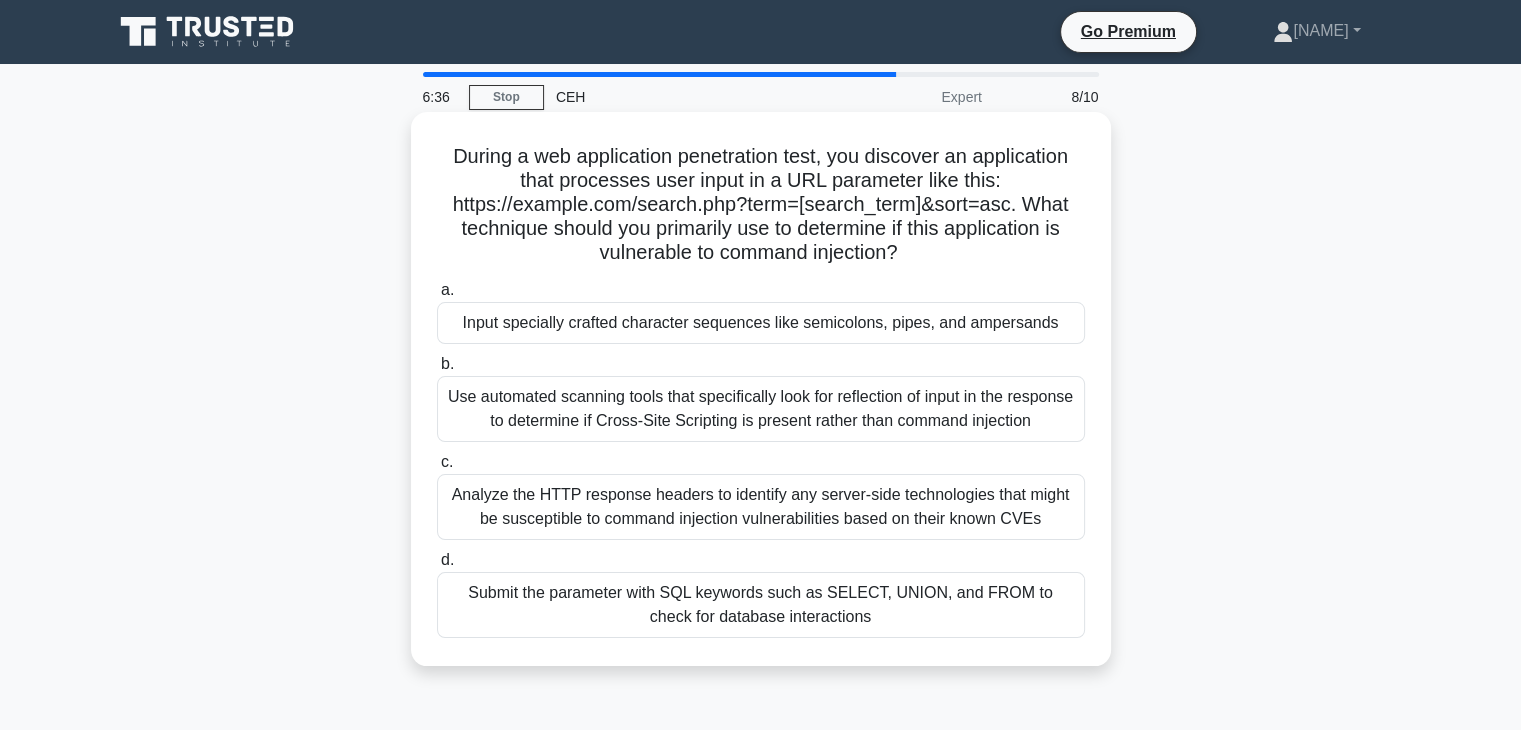 click on "During a web application penetration test, you discover an application that processes user input in a URL parameter like this: https://example.com/search.php?term=[search_term]&sort=asc. What technique should you primarily use to determine if this application is vulnerable to command injection?
.spinner_0XTQ{transform-origin:center;animation:spinner_y6GP .75s linear infinite}@keyframes spinner_y6GP{100%{transform:rotate(360deg)}}
a.
b. c. d." at bounding box center [761, 389] 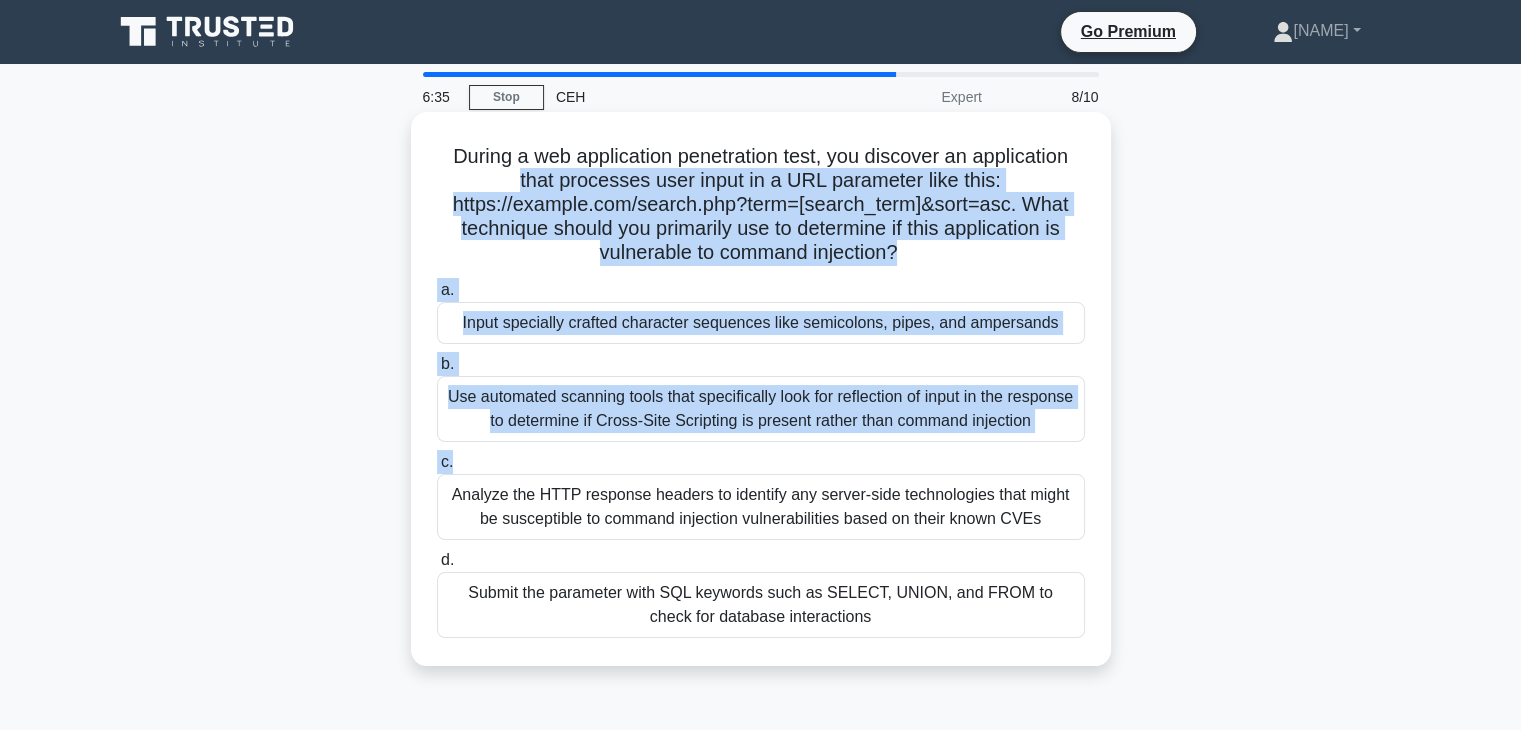 drag, startPoint x: 428, startPoint y: 171, endPoint x: 802, endPoint y: 465, distance: 475.7226 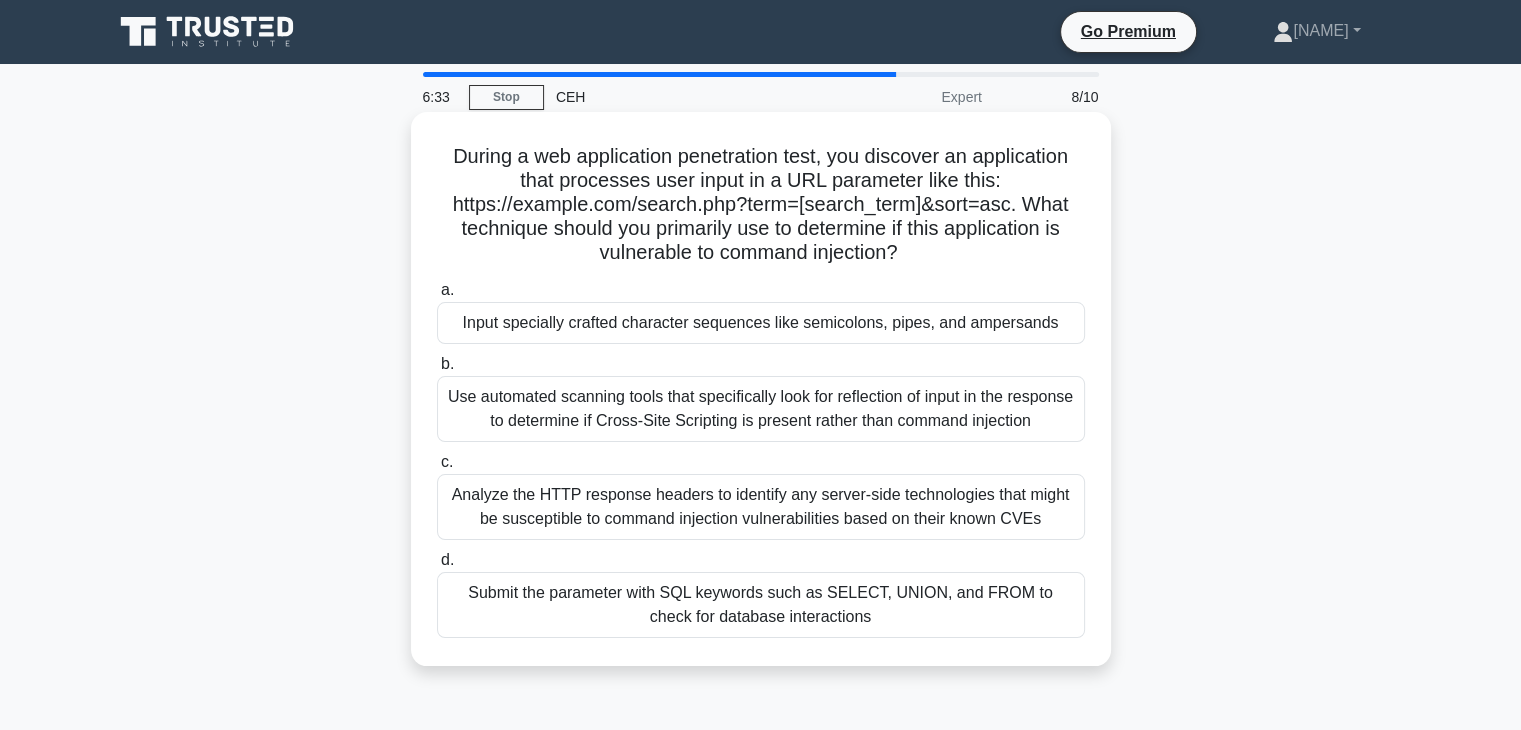 click on "During a web application penetration test, you discover an application that processes user input in a URL parameter like this: https://example.com/search.php?term=[search_term]&sort=asc. What technique should you primarily use to determine if this application is vulnerable to command injection?
.spinner_0XTQ{transform-origin:center;animation:spinner_y6GP .75s linear infinite}@keyframes spinner_y6GP{100%{transform:rotate(360deg)}}
a.
b. c. d." at bounding box center (761, 389) 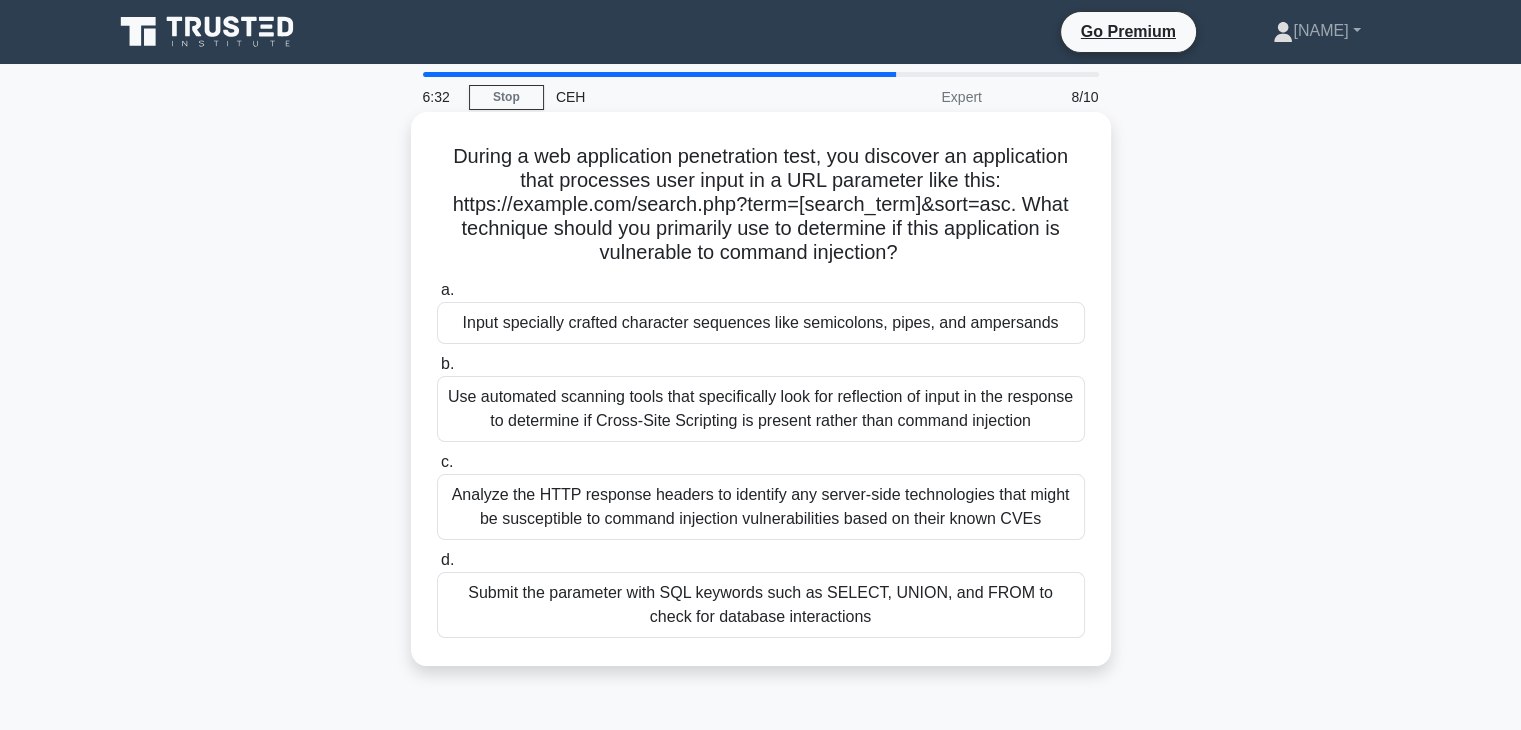 drag, startPoint x: 428, startPoint y: 137, endPoint x: 960, endPoint y: 585, distance: 695.50555 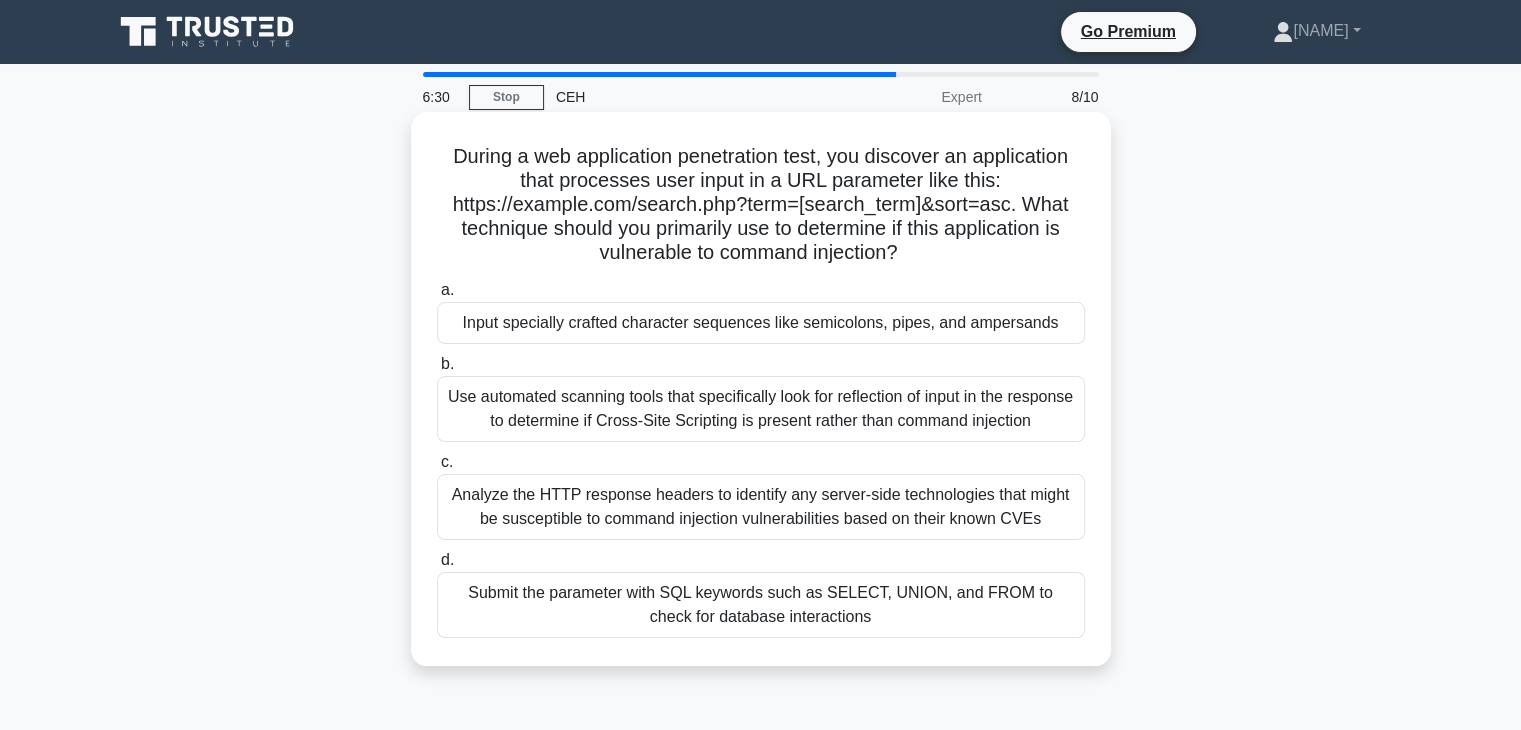 click on "During a web application penetration test, you discover an application that processes user input in a URL parameter like this: https://example.com/search.php?term=[search_term]&sort=asc. What technique should you primarily use to determine if this application is vulnerable to command injection?
.spinner_0XTQ{transform-origin:center;animation:spinner_y6GP .75s linear infinite}@keyframes spinner_y6GP{100%{transform:rotate(360deg)}}" at bounding box center (761, 205) 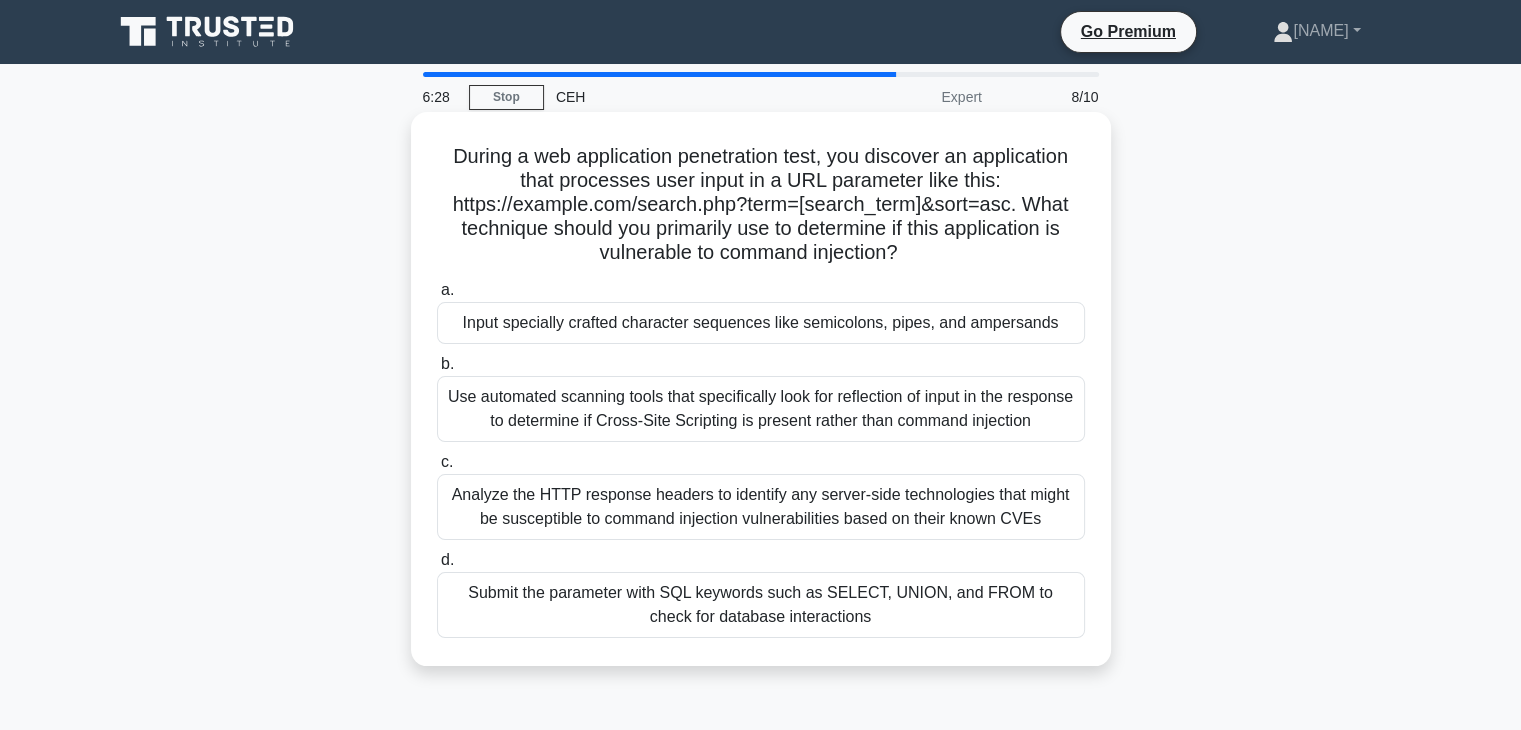 drag, startPoint x: 436, startPoint y: 161, endPoint x: 1021, endPoint y: 649, distance: 761.8195 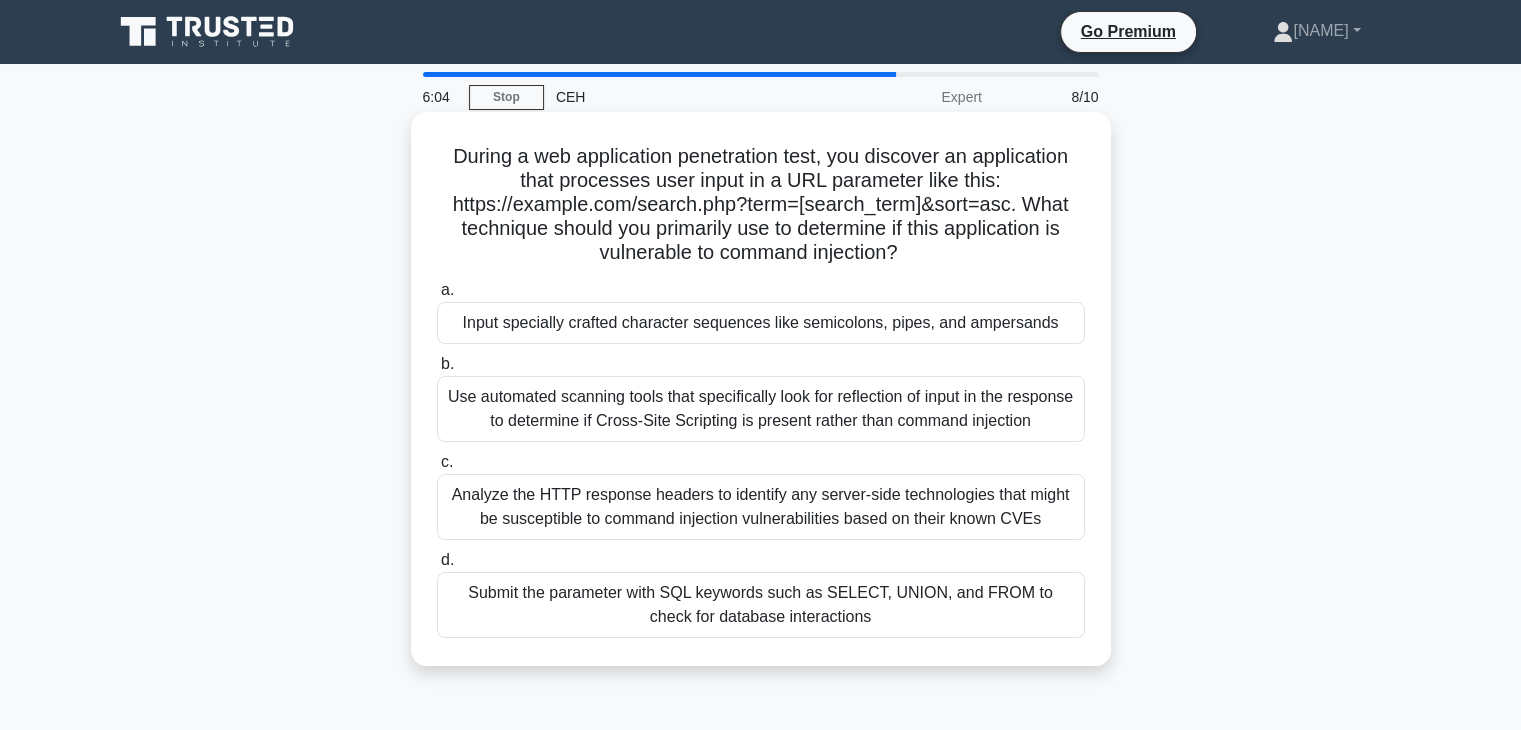 click on "Input specially crafted character sequences like semicolons, pipes, and ampersands" at bounding box center [761, 323] 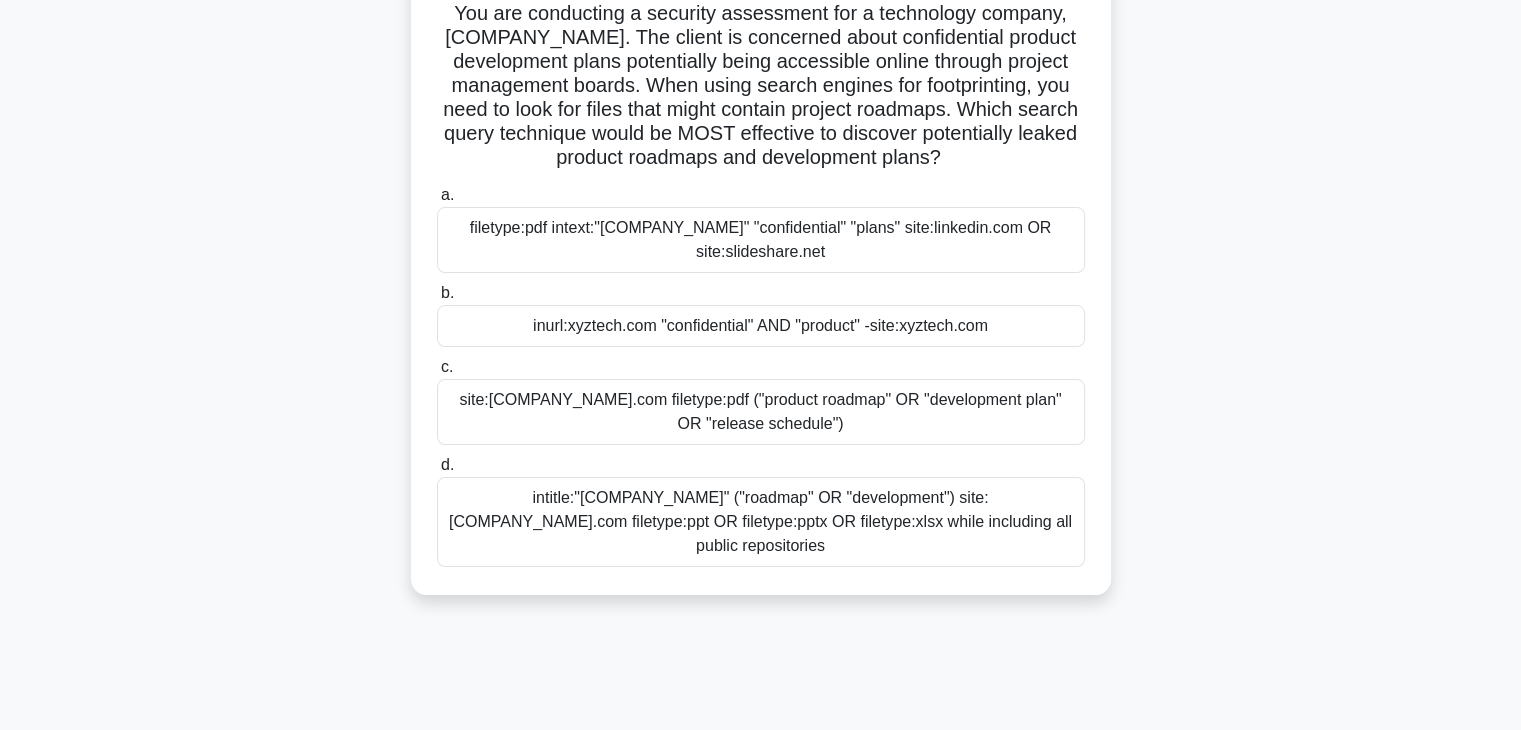 scroll, scrollTop: 351, scrollLeft: 0, axis: vertical 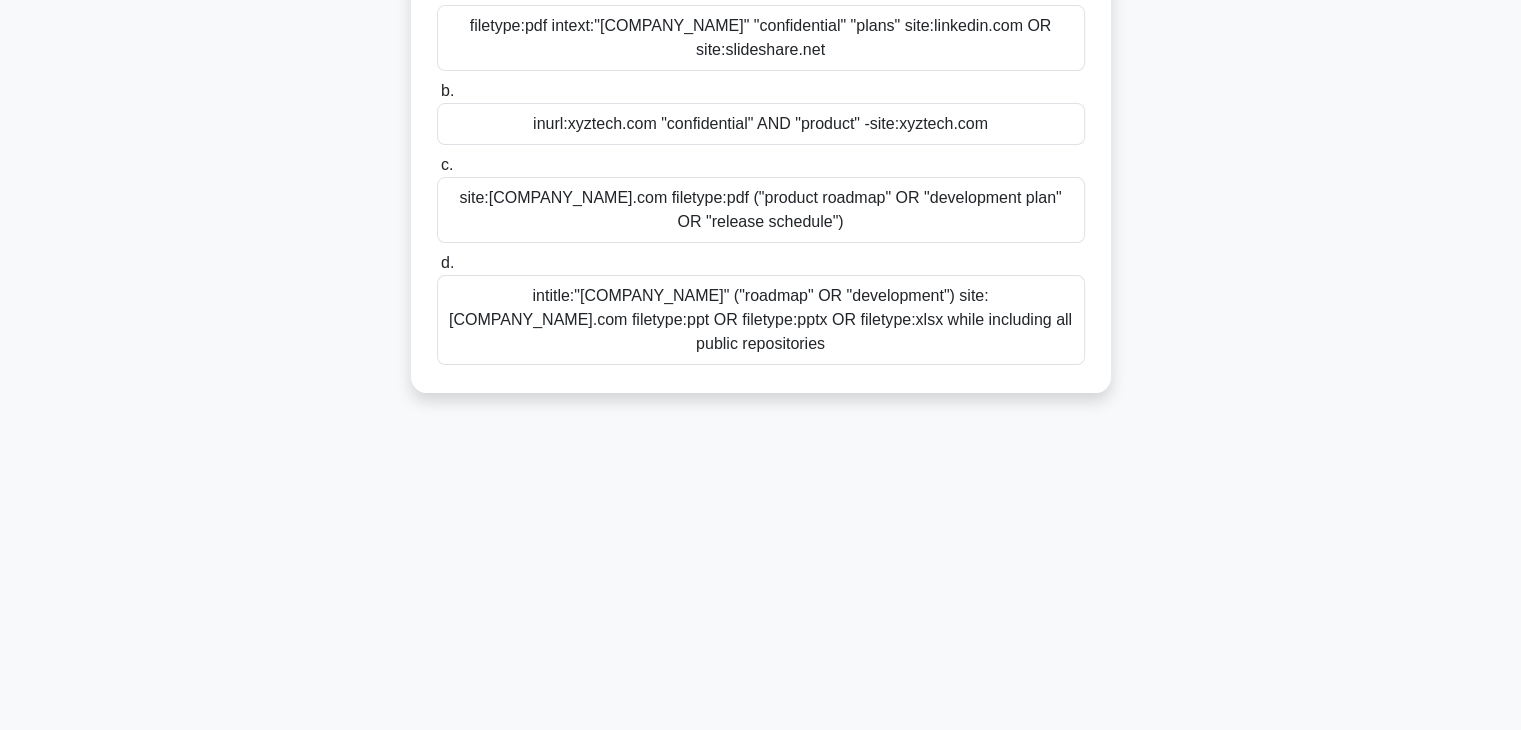 drag, startPoint x: 435, startPoint y: 148, endPoint x: 1172, endPoint y: 769, distance: 963.74786 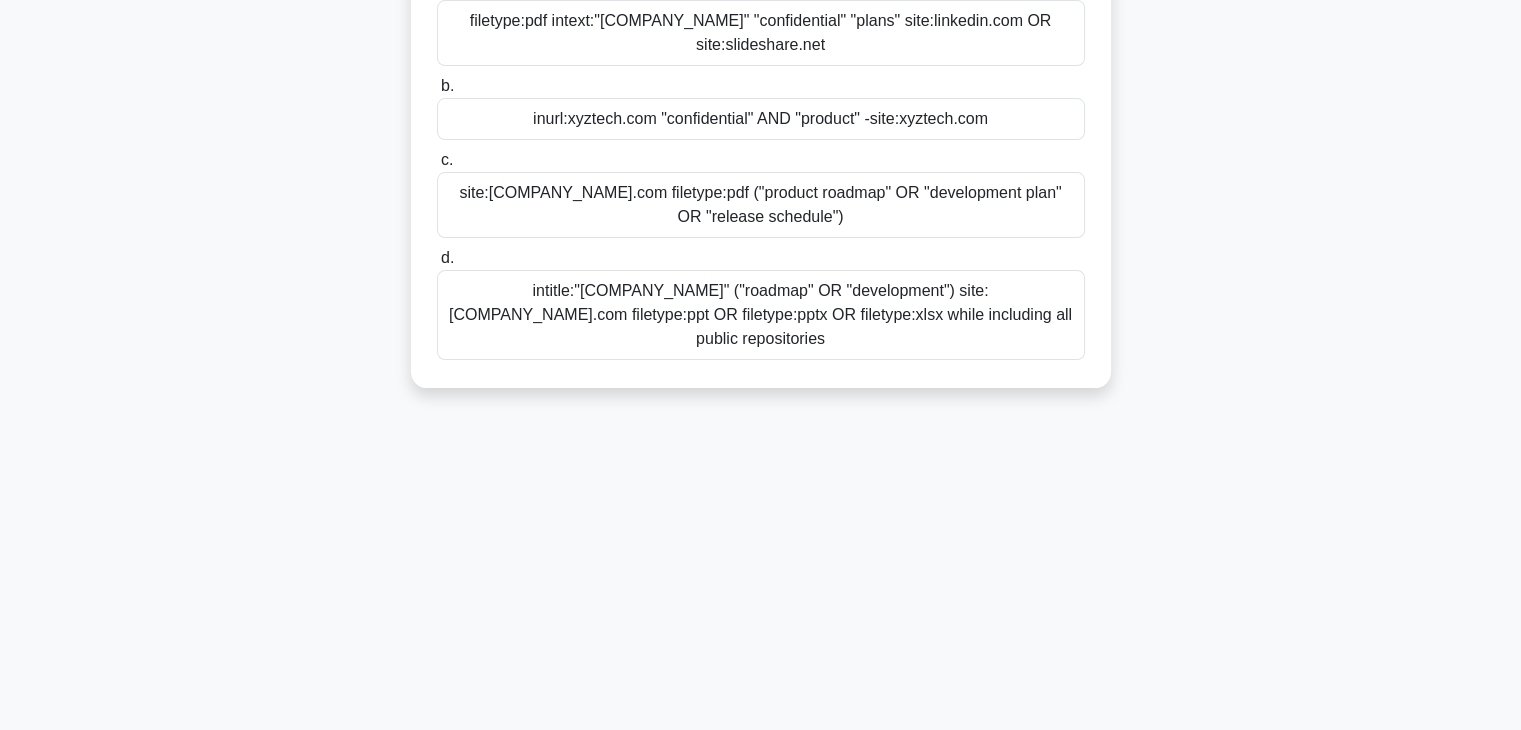 click on "site:[COMPANY_NAME].com filetype:pdf ("product roadmap" OR "development plan" OR "release schedule")" at bounding box center (761, 205) 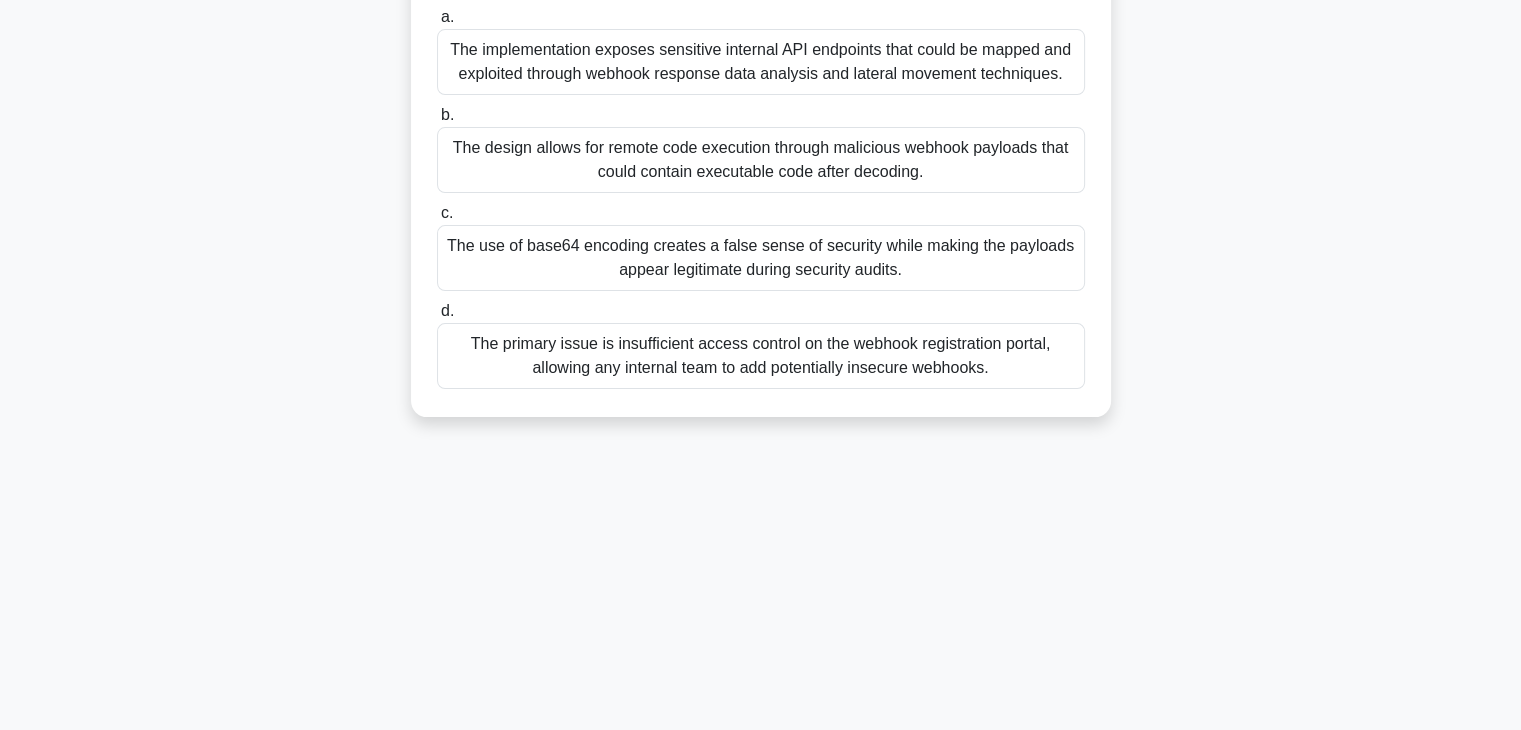 scroll, scrollTop: 0, scrollLeft: 0, axis: both 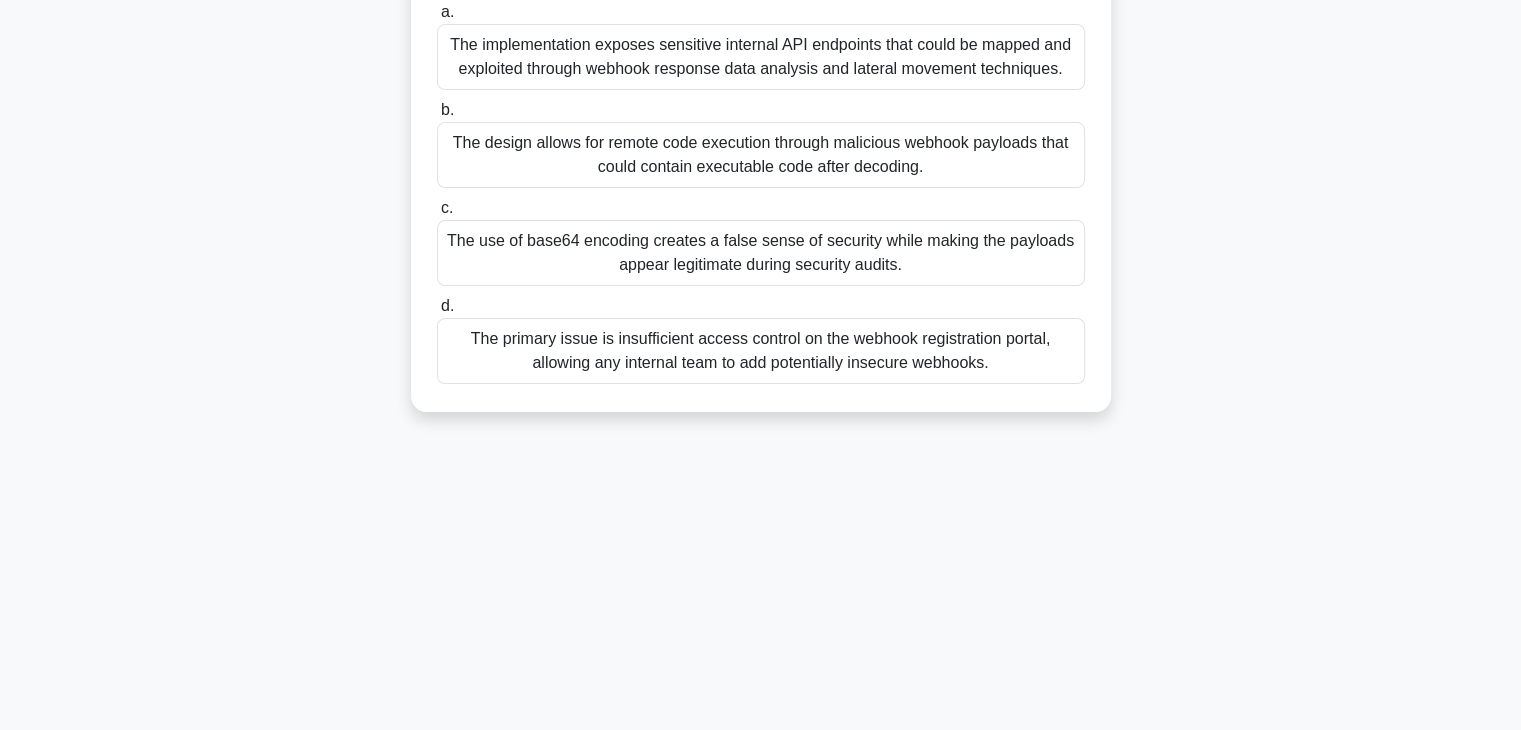click on "The design allows for remote code execution through malicious webhook payloads that could contain executable code after decoding." at bounding box center [761, 155] 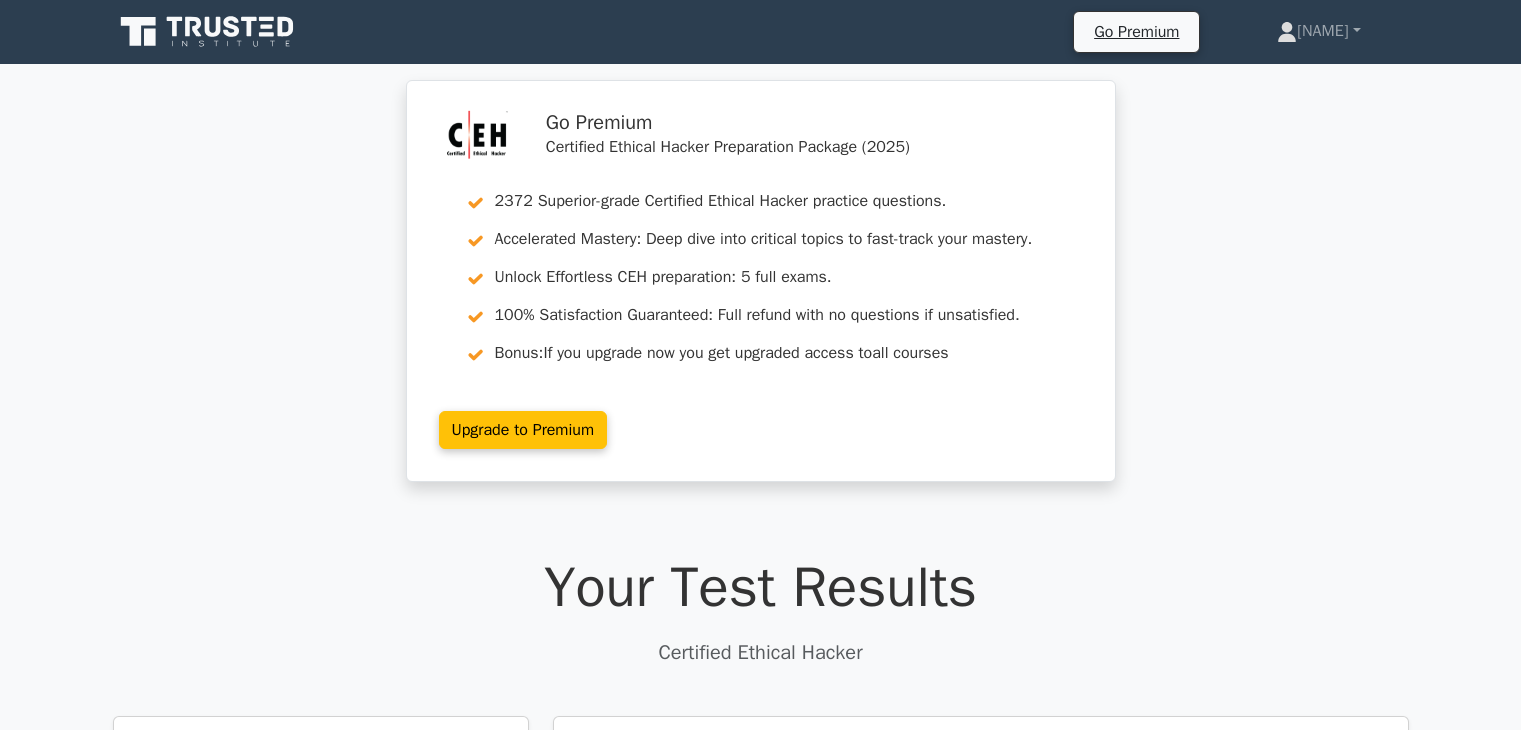 scroll, scrollTop: 0, scrollLeft: 0, axis: both 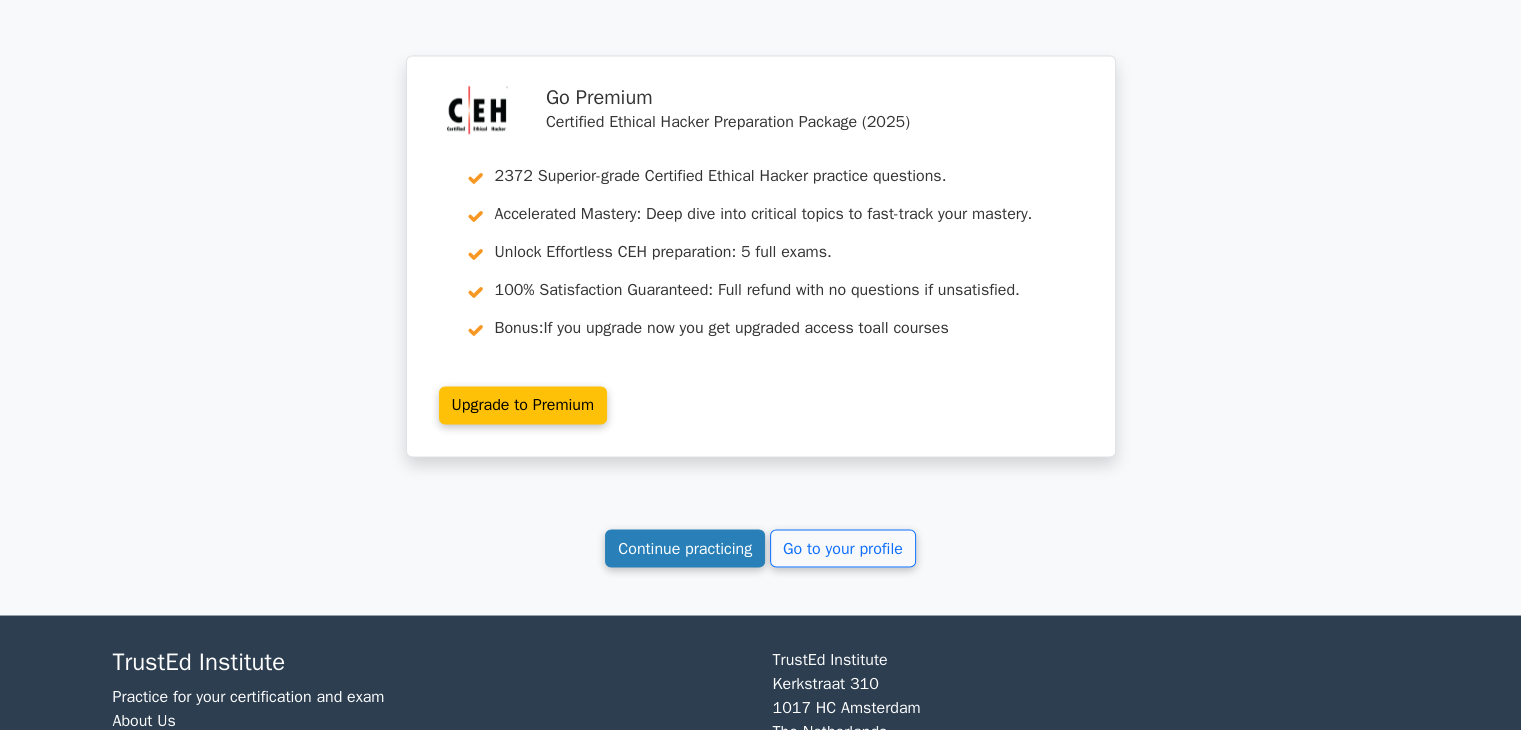 click on "Continue practicing" at bounding box center (685, 548) 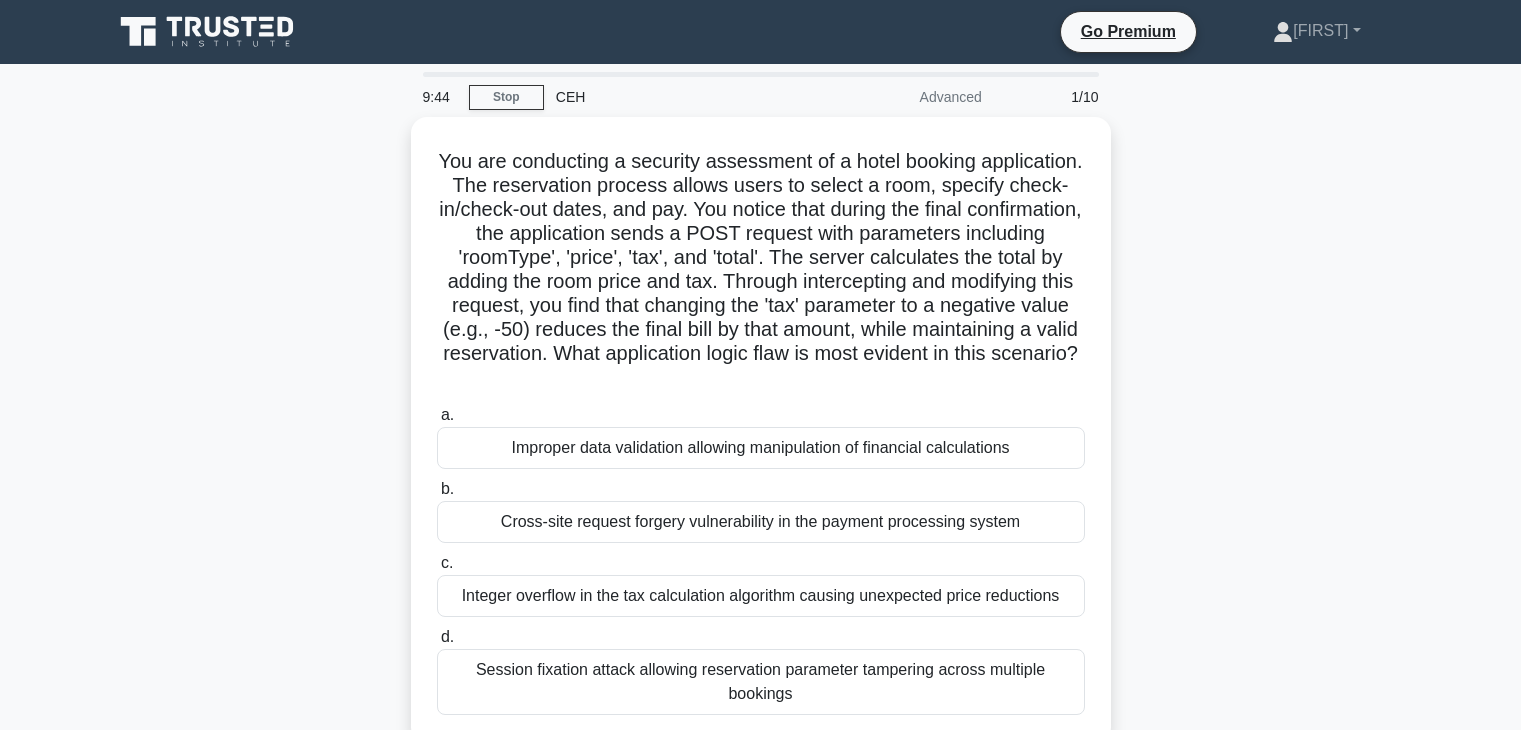 scroll, scrollTop: 0, scrollLeft: 0, axis: both 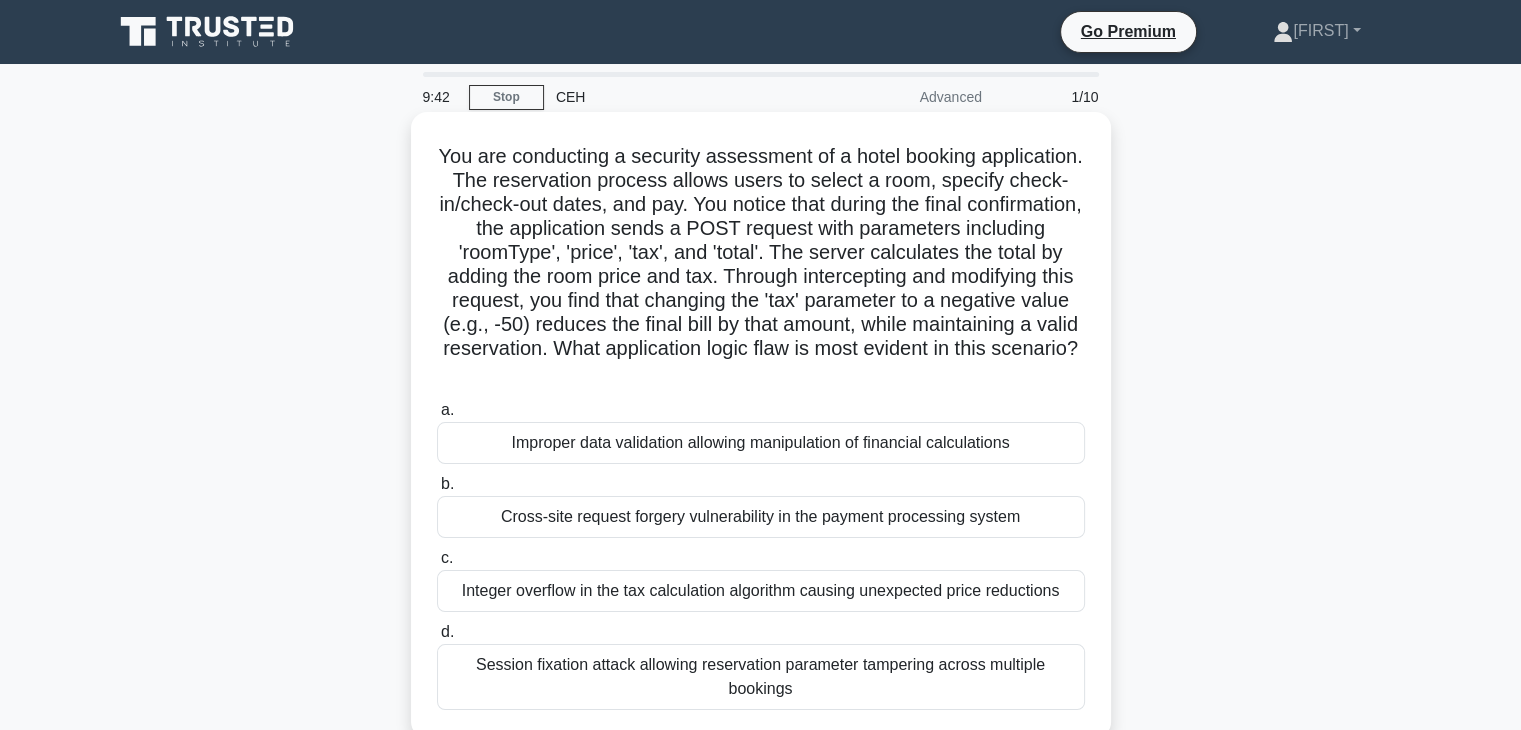 click on "Improper data validation allowing manipulation of financial calculations" at bounding box center [761, 443] 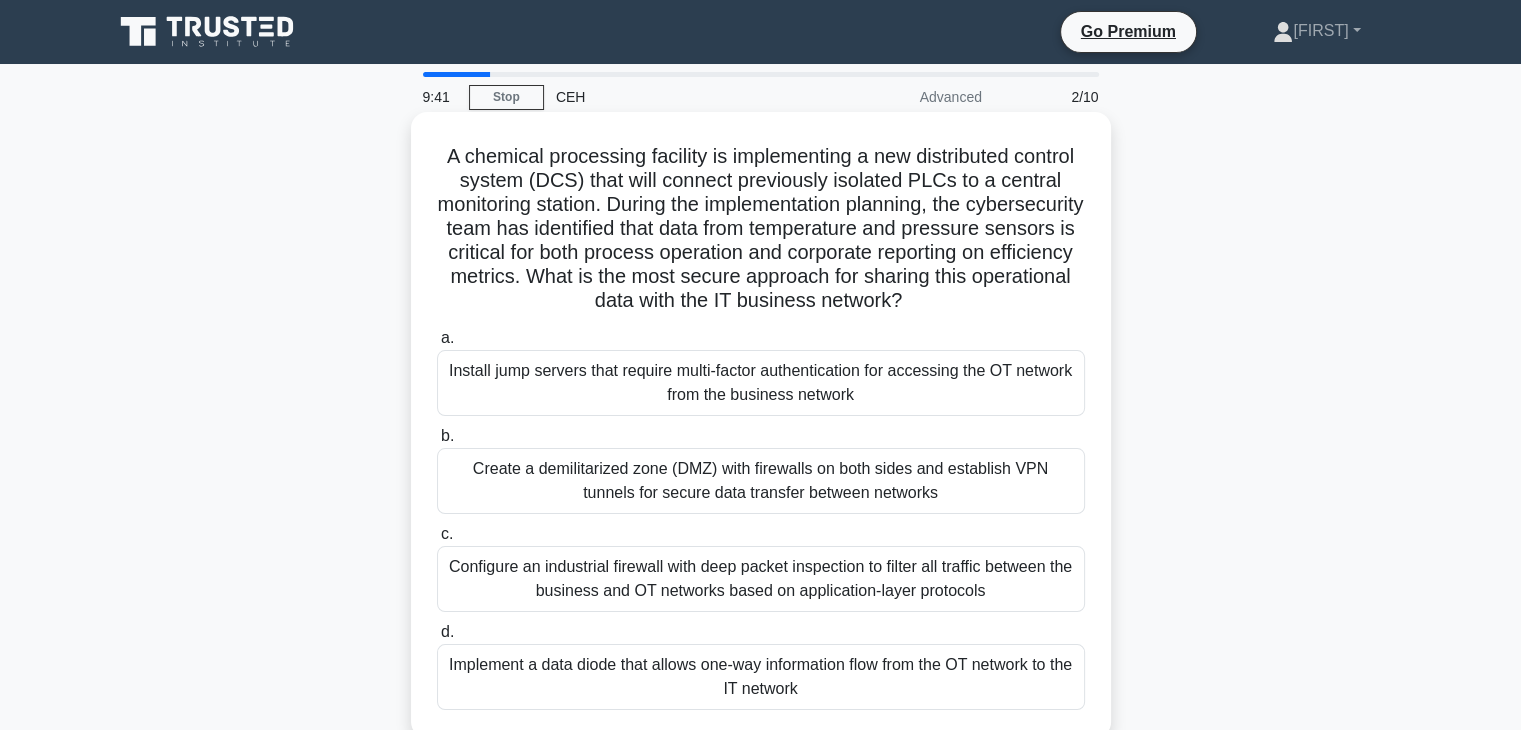 drag, startPoint x: 462, startPoint y: 150, endPoint x: 879, endPoint y: 698, distance: 688.6167 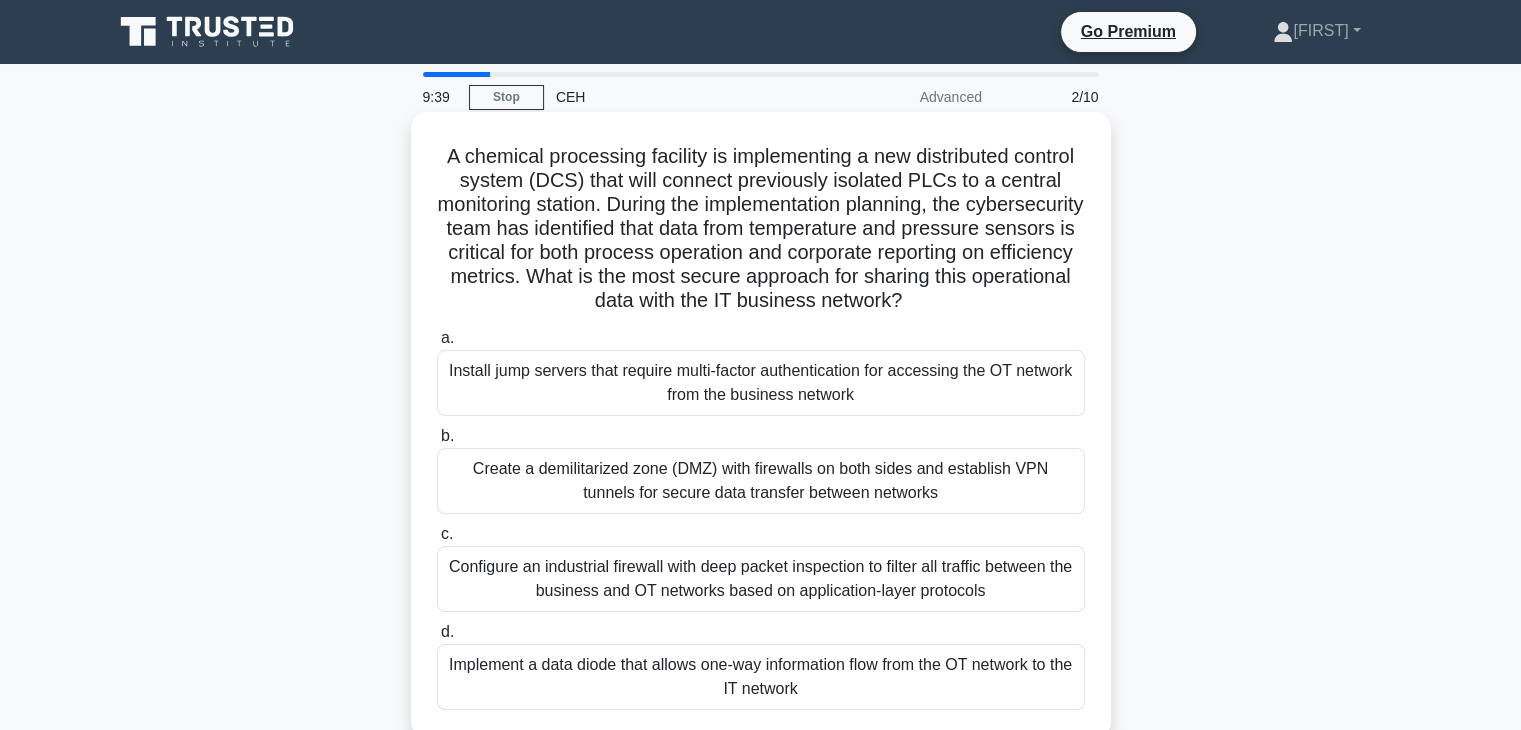 copy on "A chemical processing facility is implementing a new distributed control system (DCS) that will connect previously isolated PLCs to a central monitoring station. During the implementation planning, the cybersecurity team has identified that data from temperature and pressure sensors is critical for both process operation and corporate reporting on efficiency metrics. What is the most secure approach for sharing this operational data with the IT business network?
.spinner_0XTQ{transform-origin:center;animation:spinner_y6GP .75s linear infinite}@keyframes spinner_y6GP{100%{transform:rotate(360deg)}}
a.
Install jump servers that require multi-factor authentication for accessing the OT network from the business network
b.
Create a demilitarized zone (DMZ) with firewalls on both sides and establish VPN tunnels for secure data transfer between netwo..." 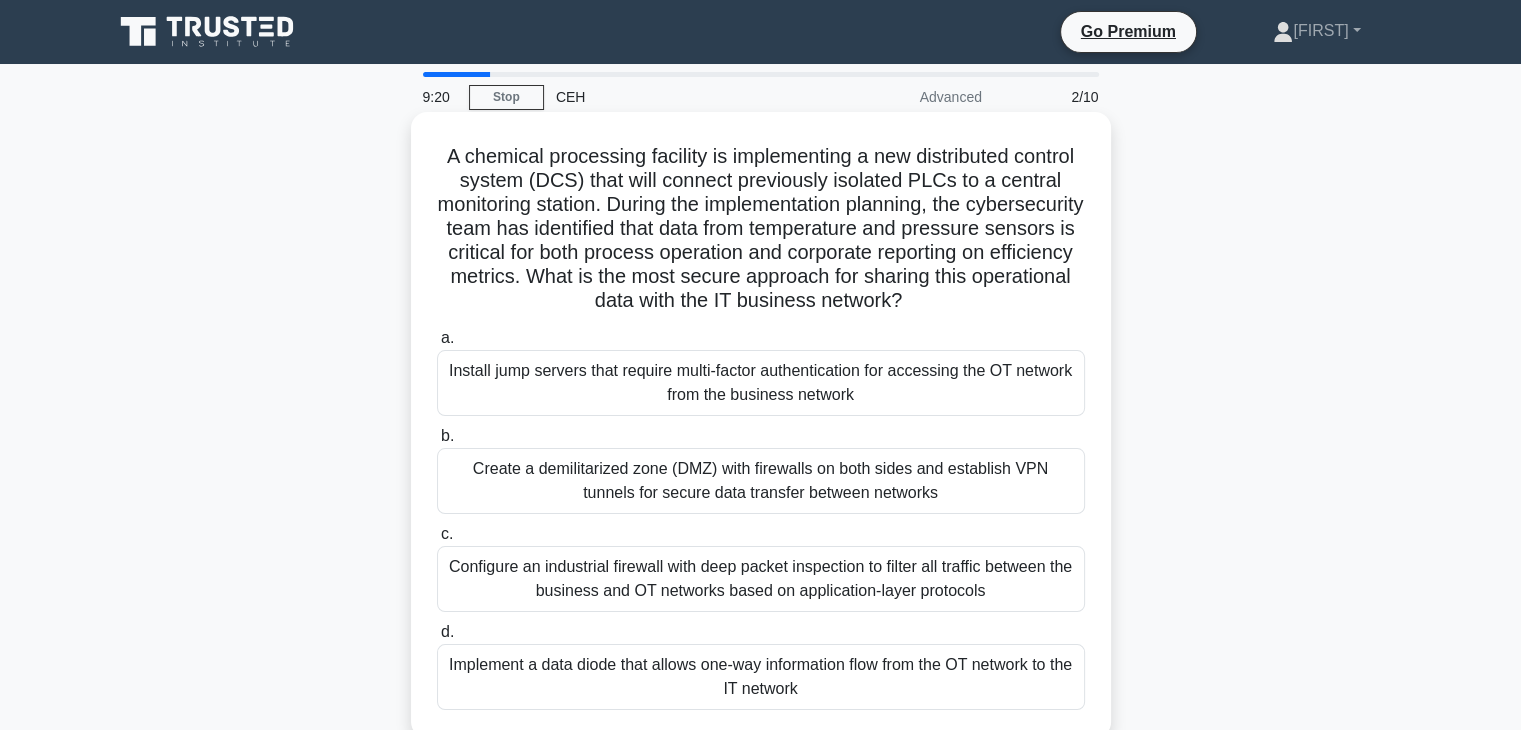 click on "Implement a data diode that allows one-way information flow from the OT network to the IT network" at bounding box center (761, 677) 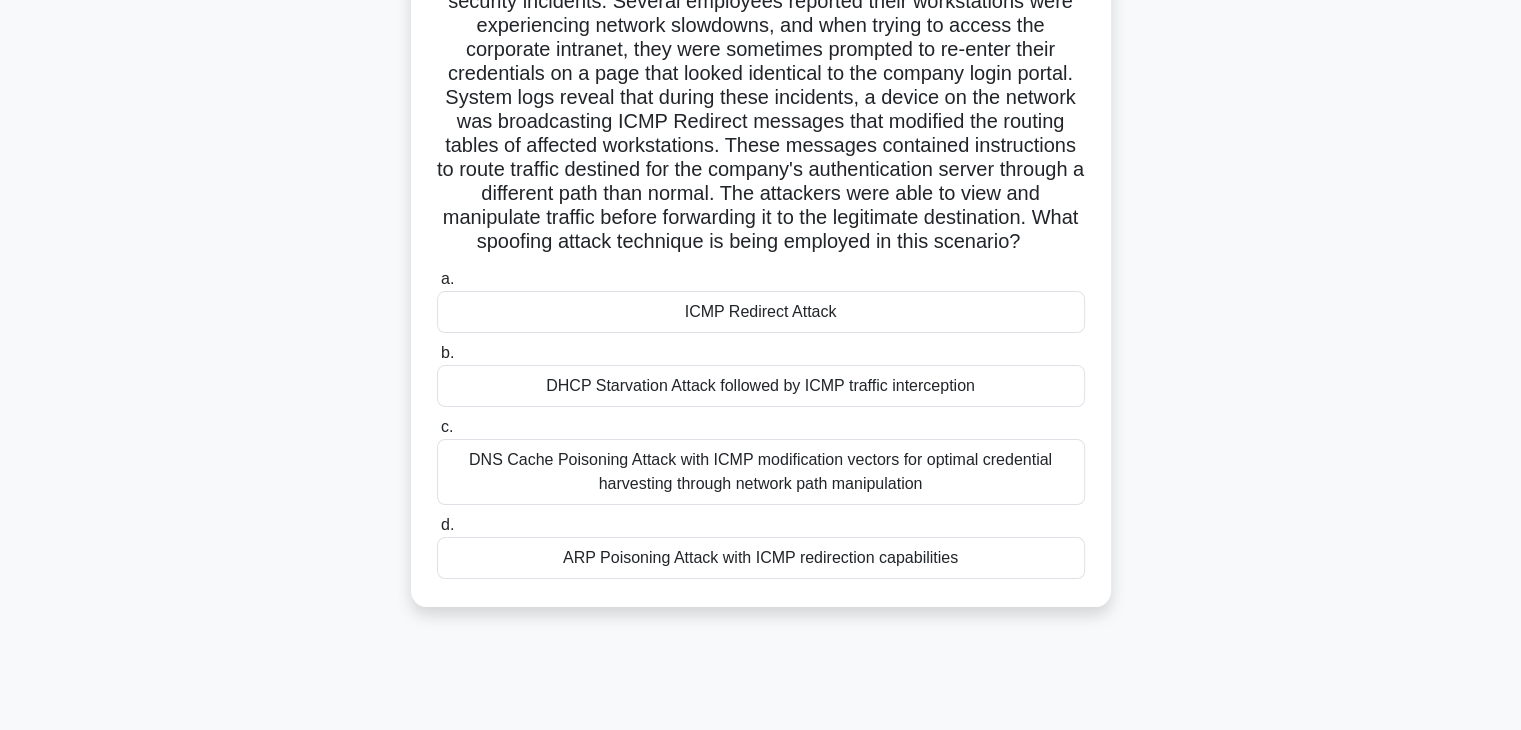 scroll, scrollTop: 351, scrollLeft: 0, axis: vertical 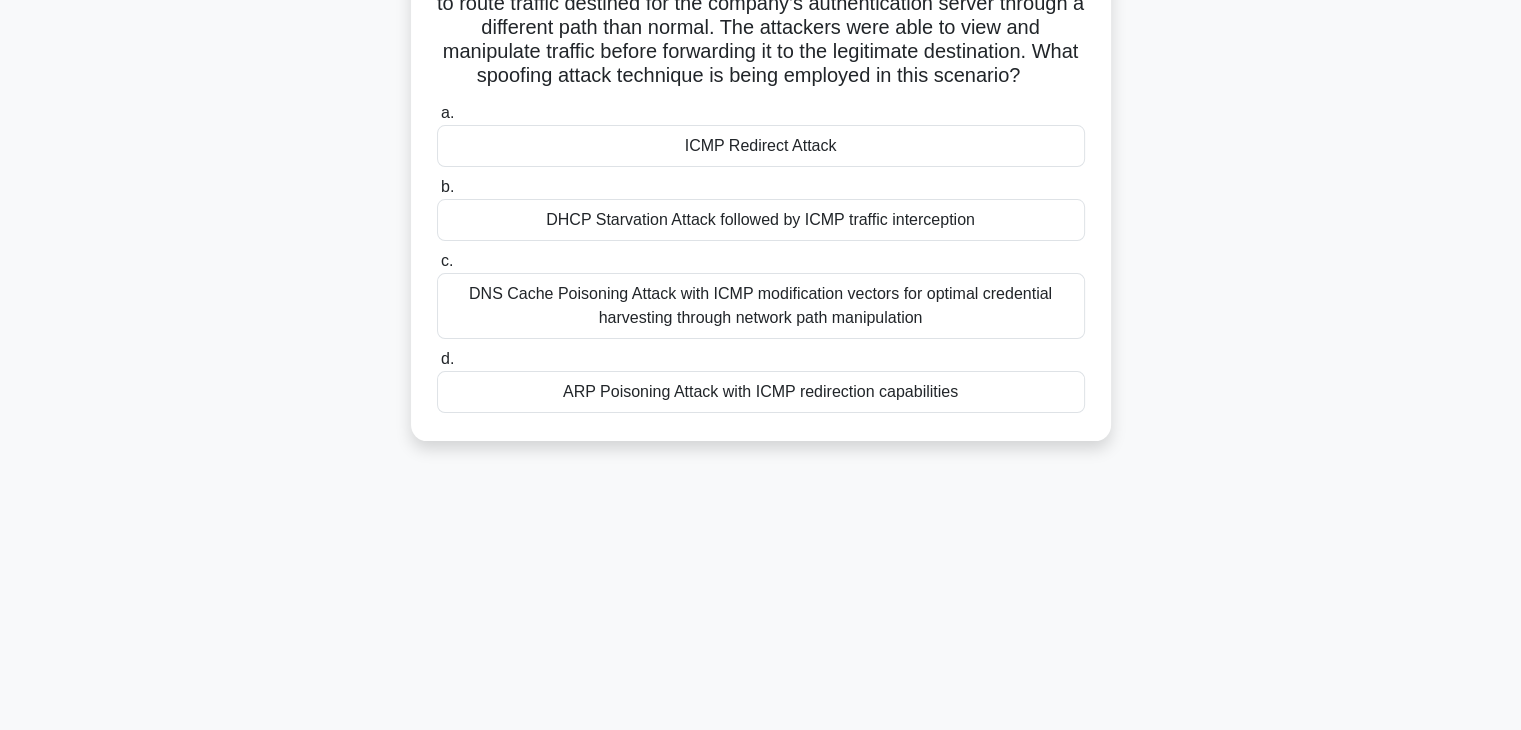 drag, startPoint x: 435, startPoint y: 149, endPoint x: 1076, endPoint y: 776, distance: 896.6661 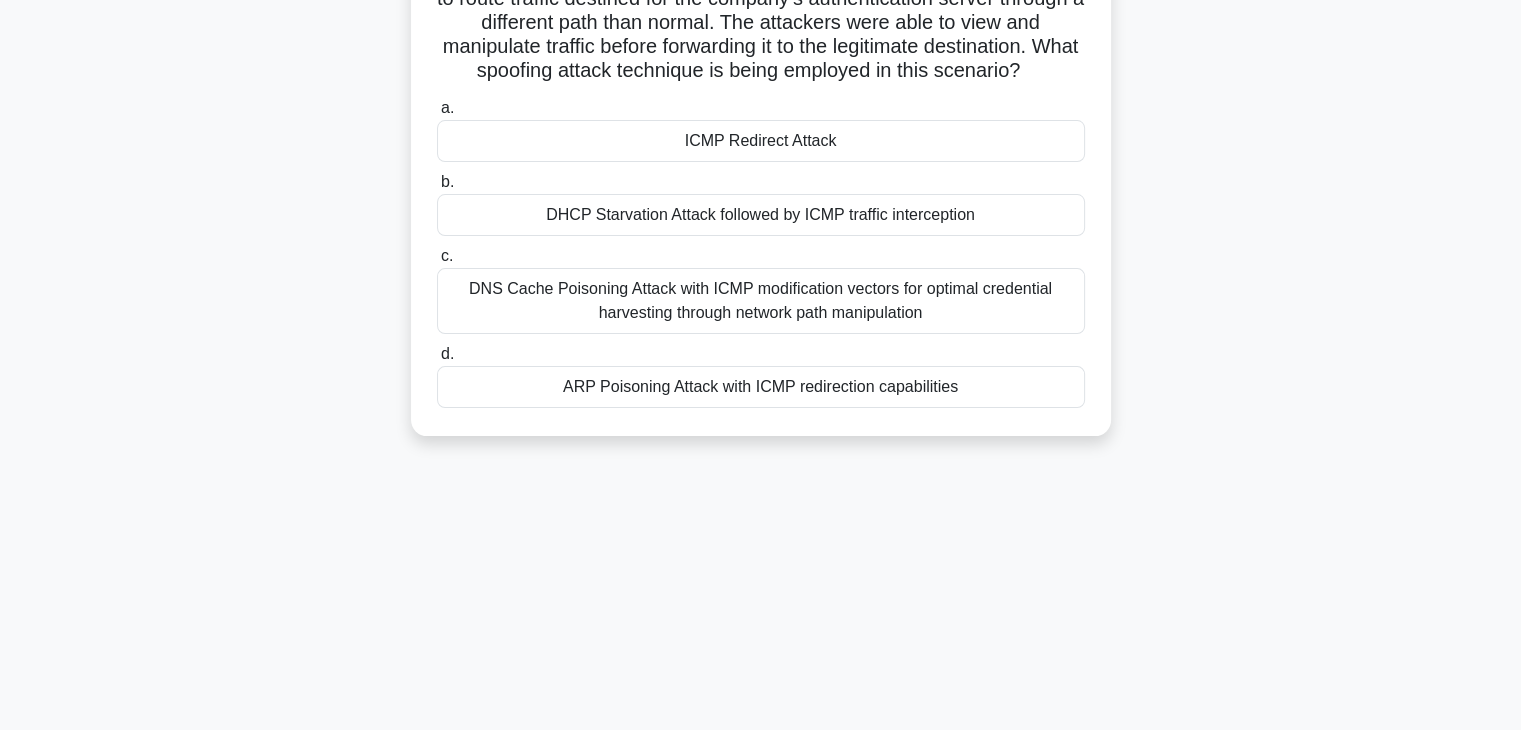 click on "ICMP Redirect Attack" at bounding box center [761, 141] 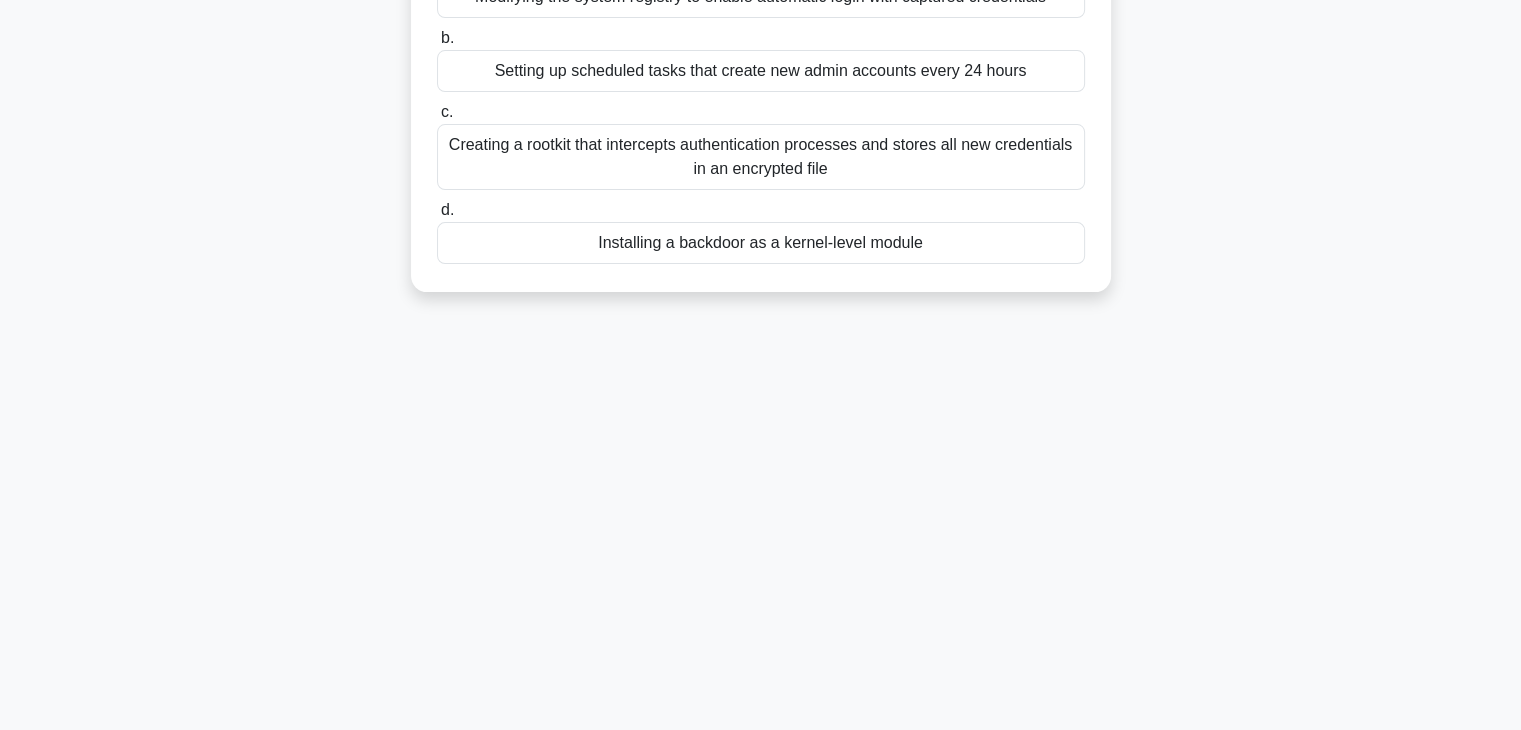 scroll, scrollTop: 0, scrollLeft: 0, axis: both 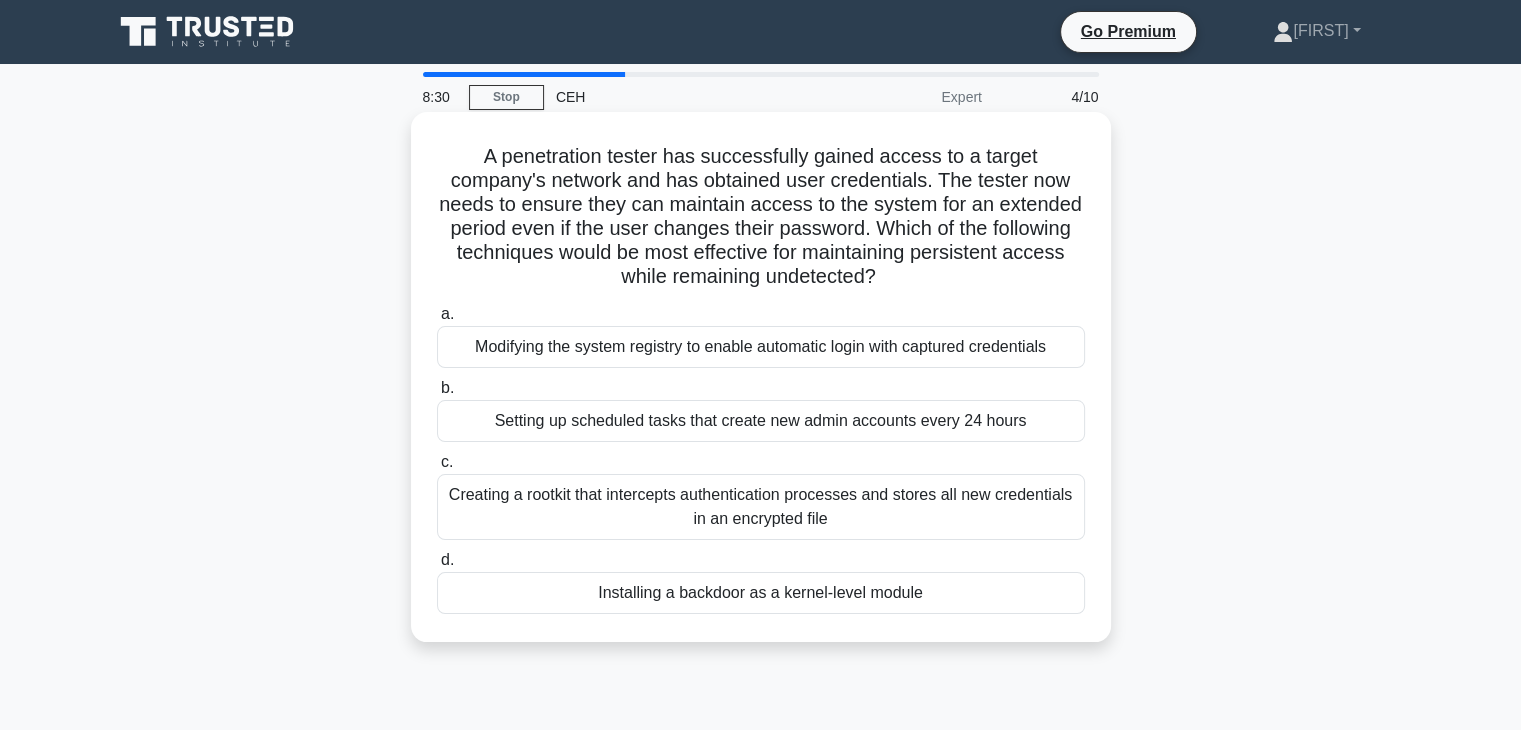 drag, startPoint x: 460, startPoint y: 145, endPoint x: 958, endPoint y: 611, distance: 682.02637 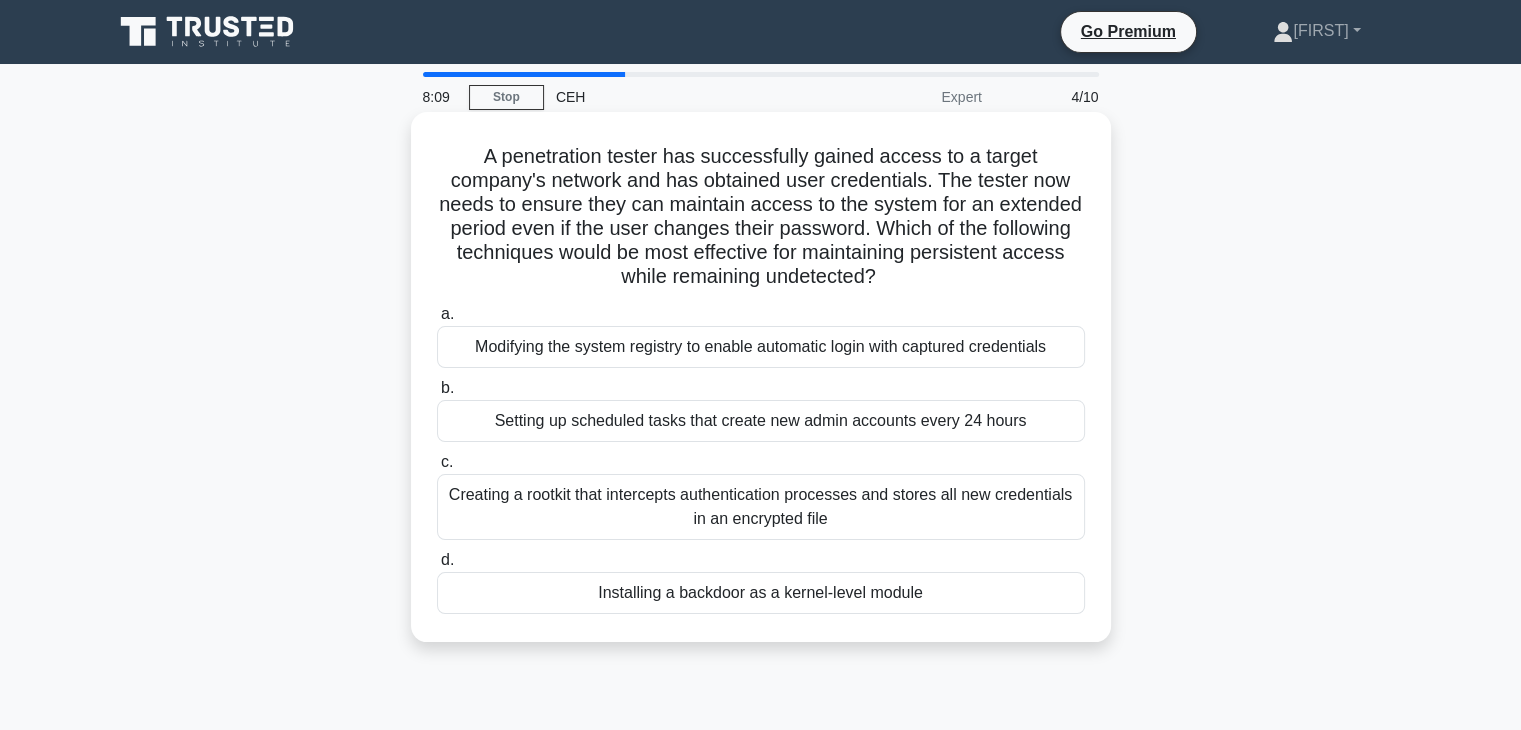 click on "Installing a backdoor as a kernel-level module" at bounding box center (761, 593) 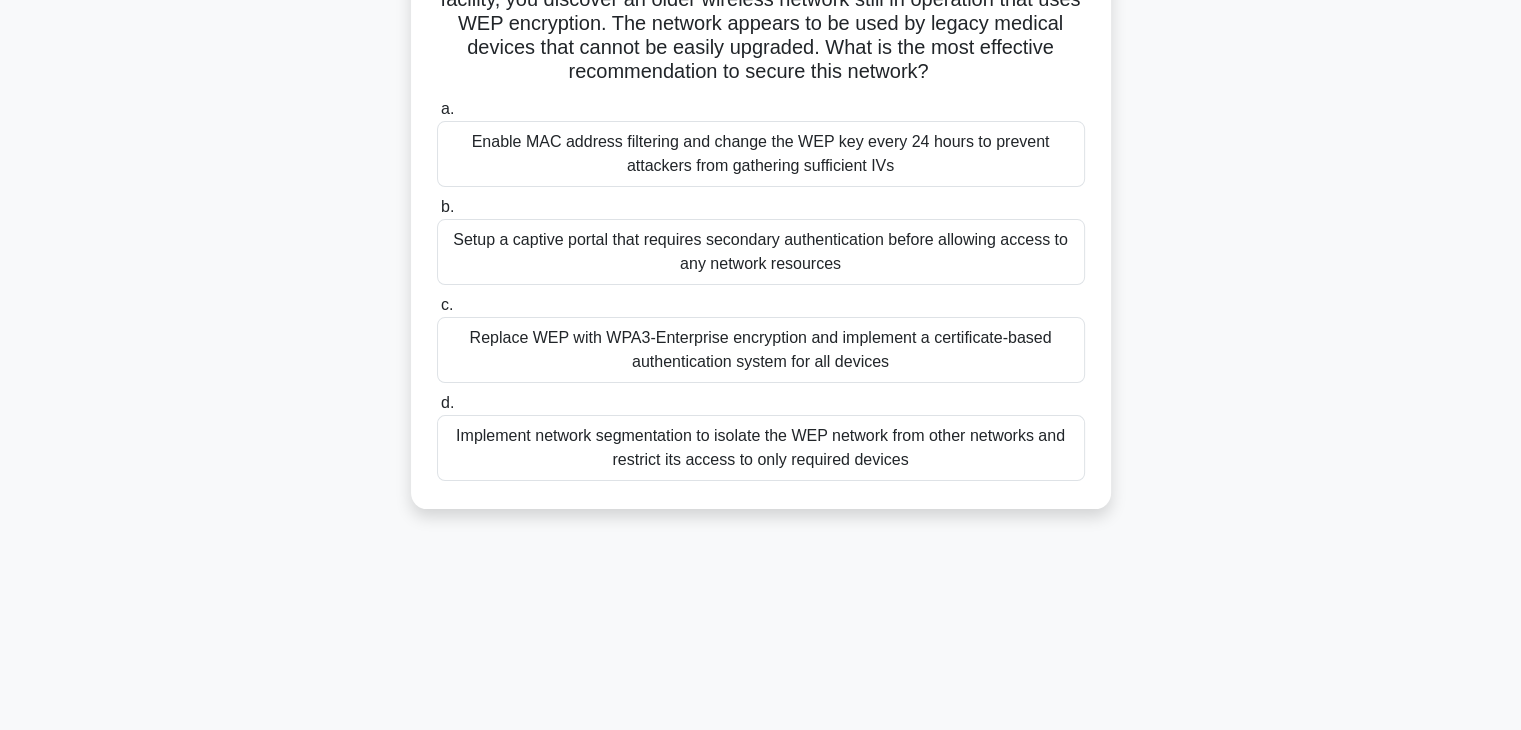 scroll, scrollTop: 351, scrollLeft: 0, axis: vertical 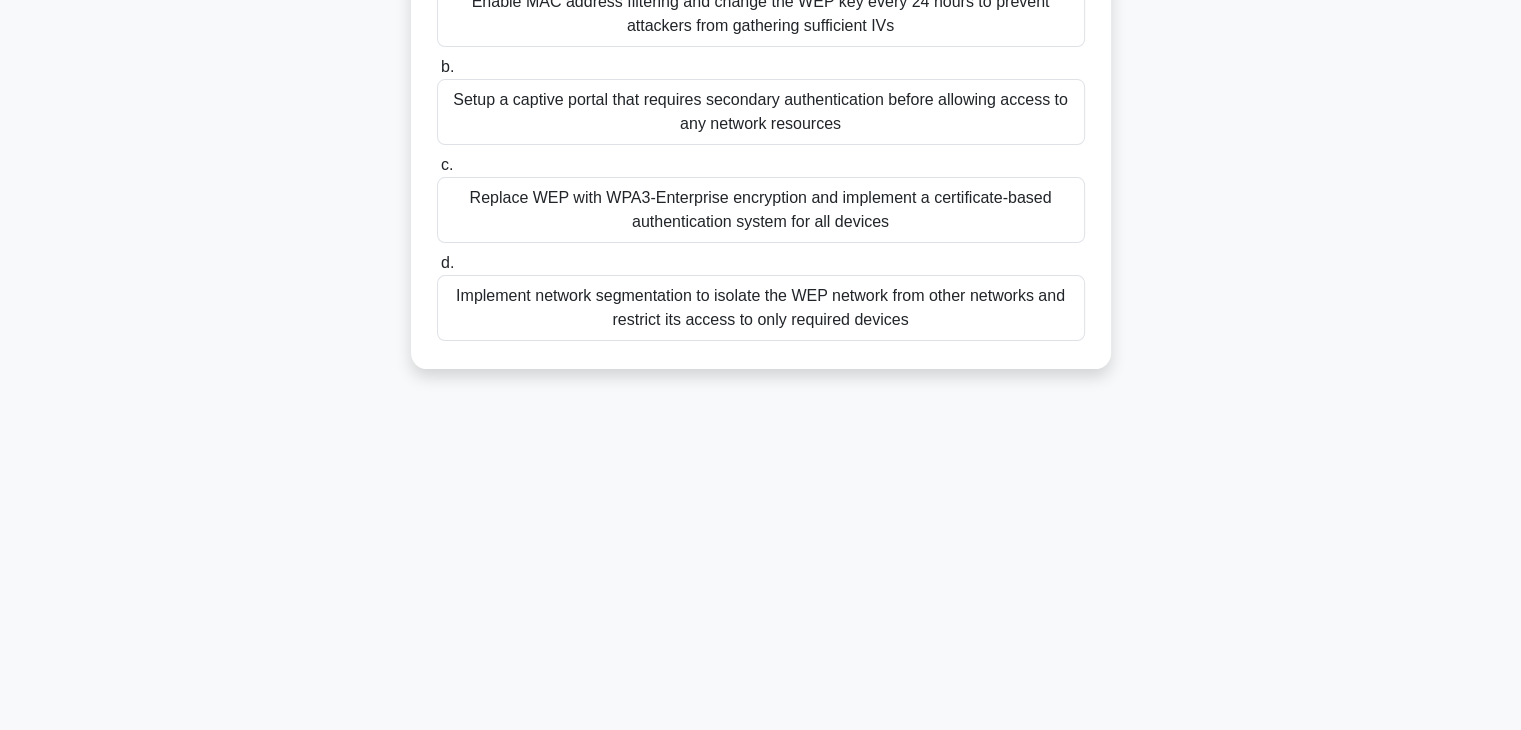 drag, startPoint x: 451, startPoint y: 138, endPoint x: 1058, endPoint y: 764, distance: 871.9662 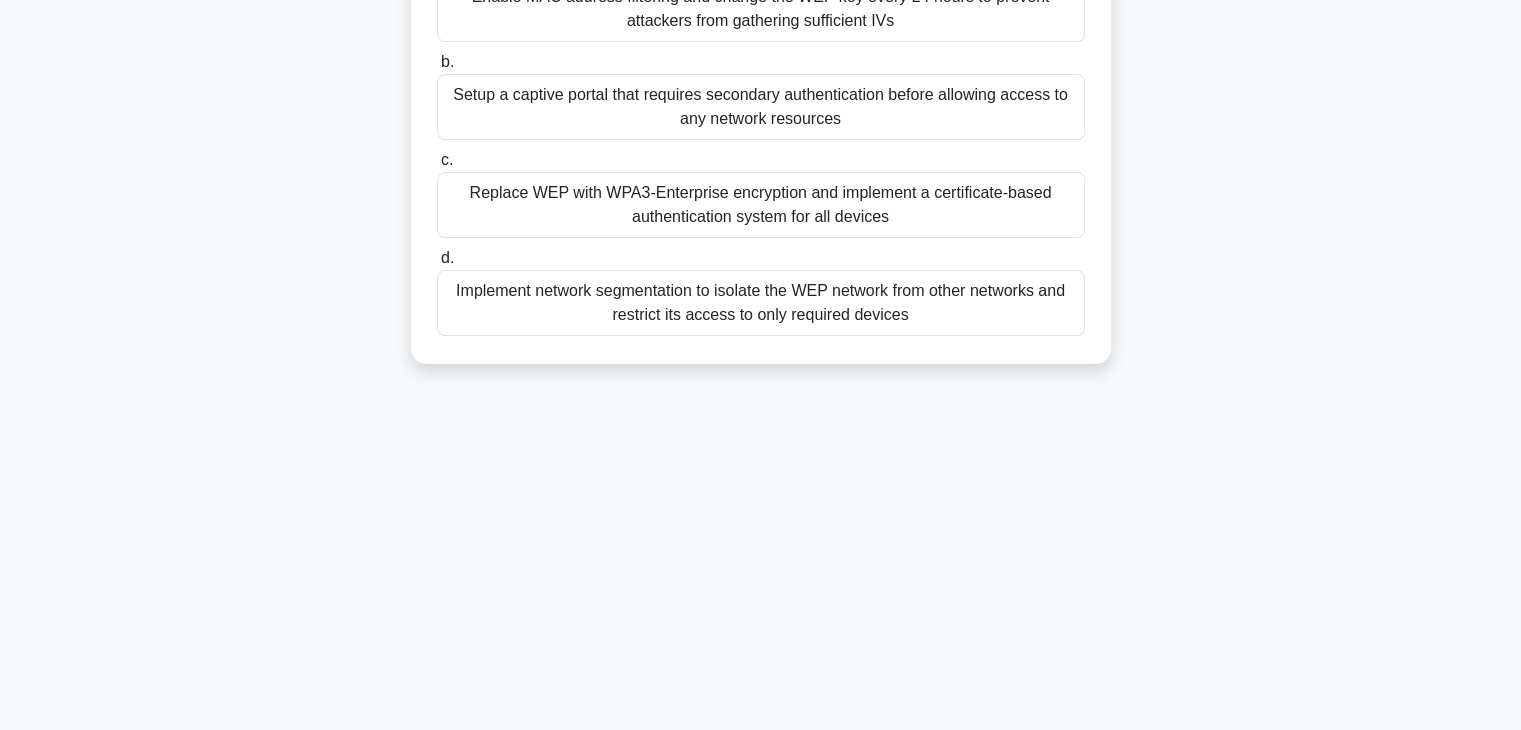 click on "Implement network segmentation to isolate the WEP network from other networks and restrict its access to only required devices" at bounding box center [761, 303] 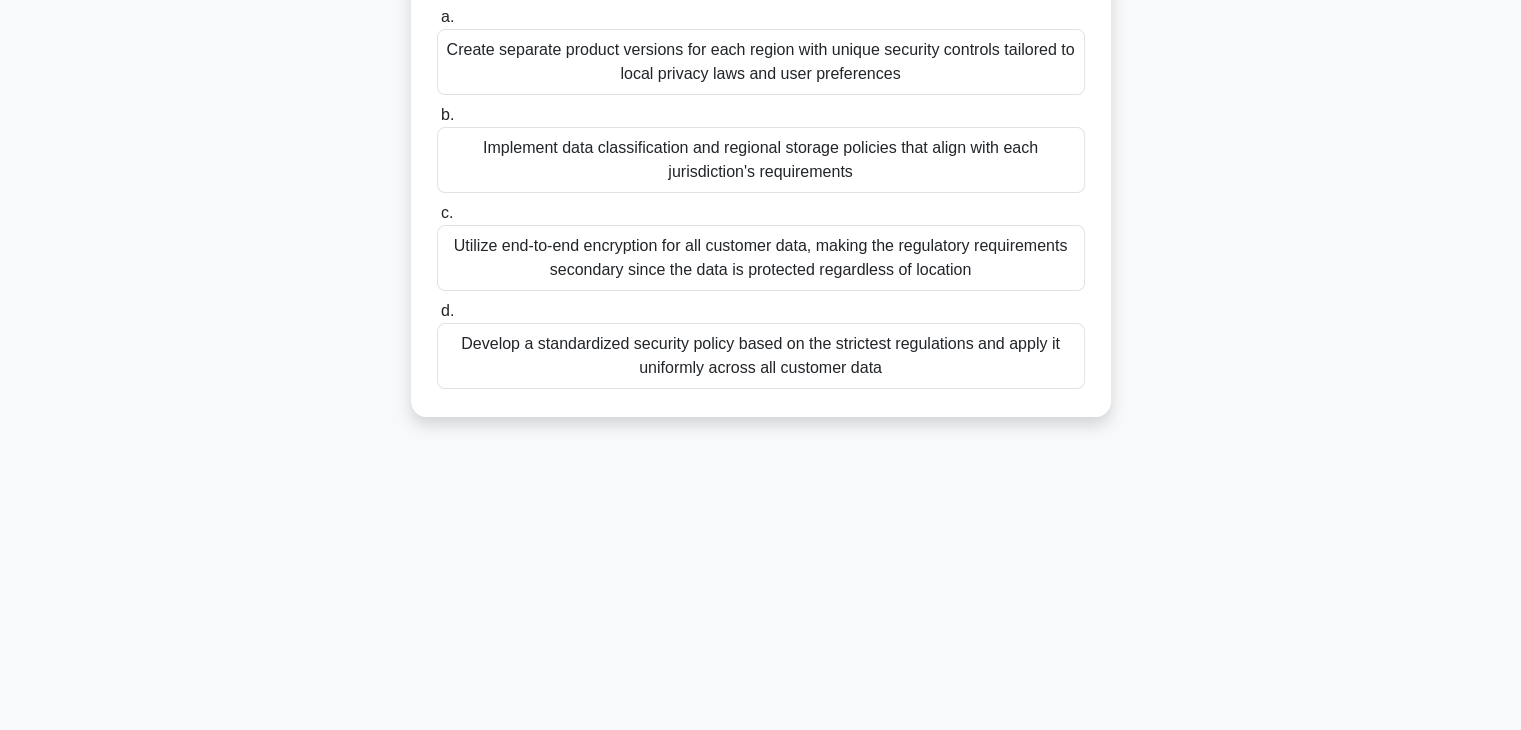 scroll, scrollTop: 0, scrollLeft: 0, axis: both 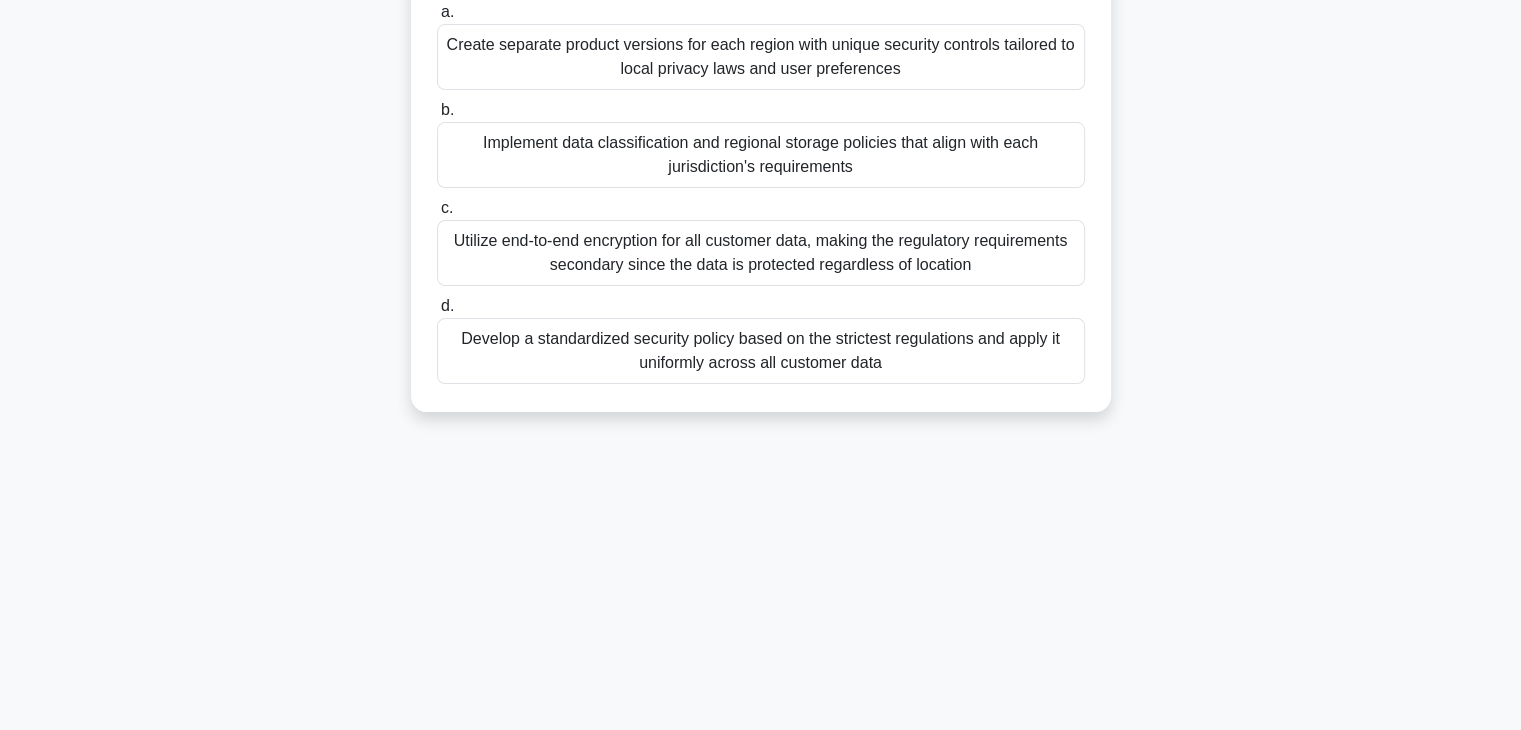 click on "Develop a standardized security policy based on the strictest regulations and apply it uniformly across all customer data" at bounding box center (761, 351) 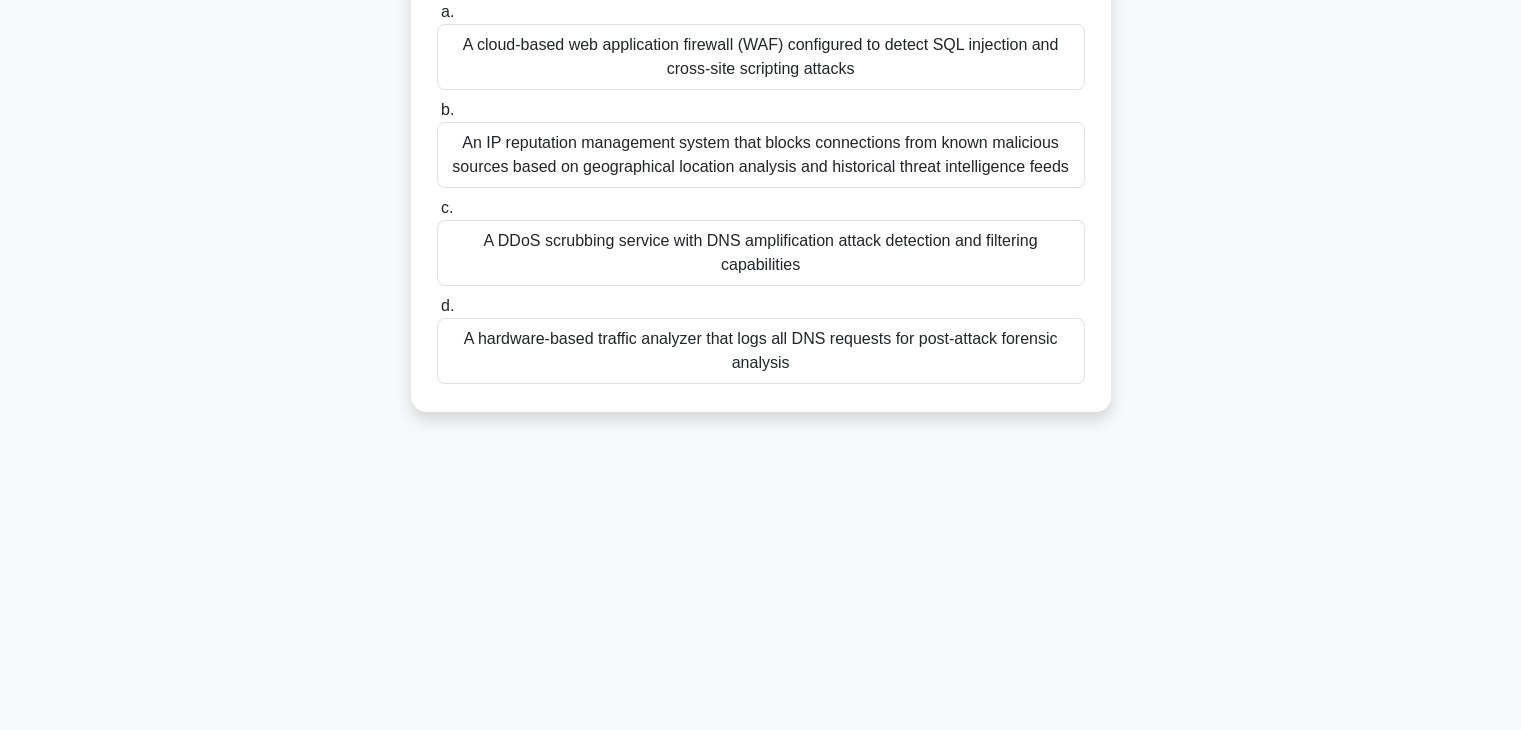 scroll, scrollTop: 0, scrollLeft: 0, axis: both 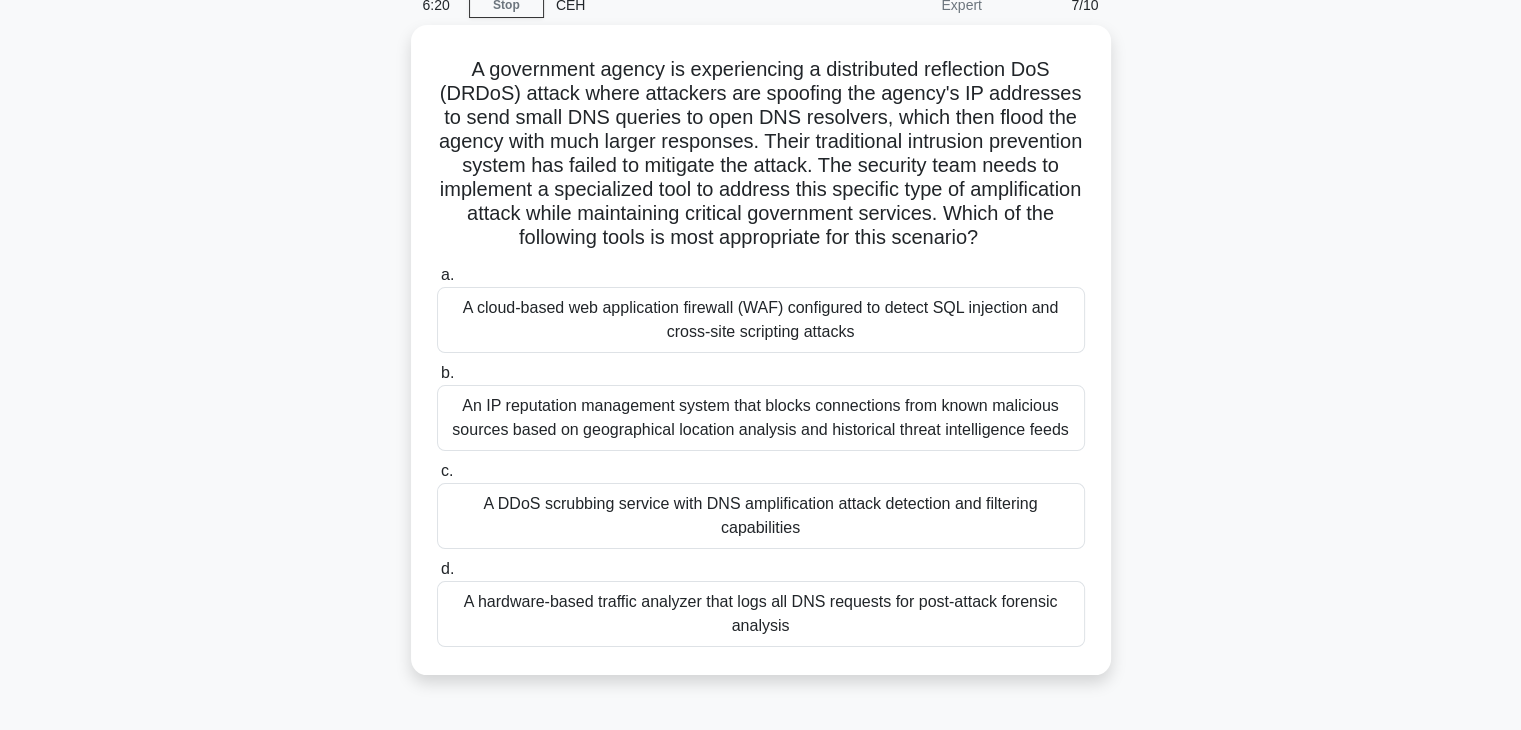 drag, startPoint x: 459, startPoint y: 147, endPoint x: 1028, endPoint y: 721, distance: 808.2308 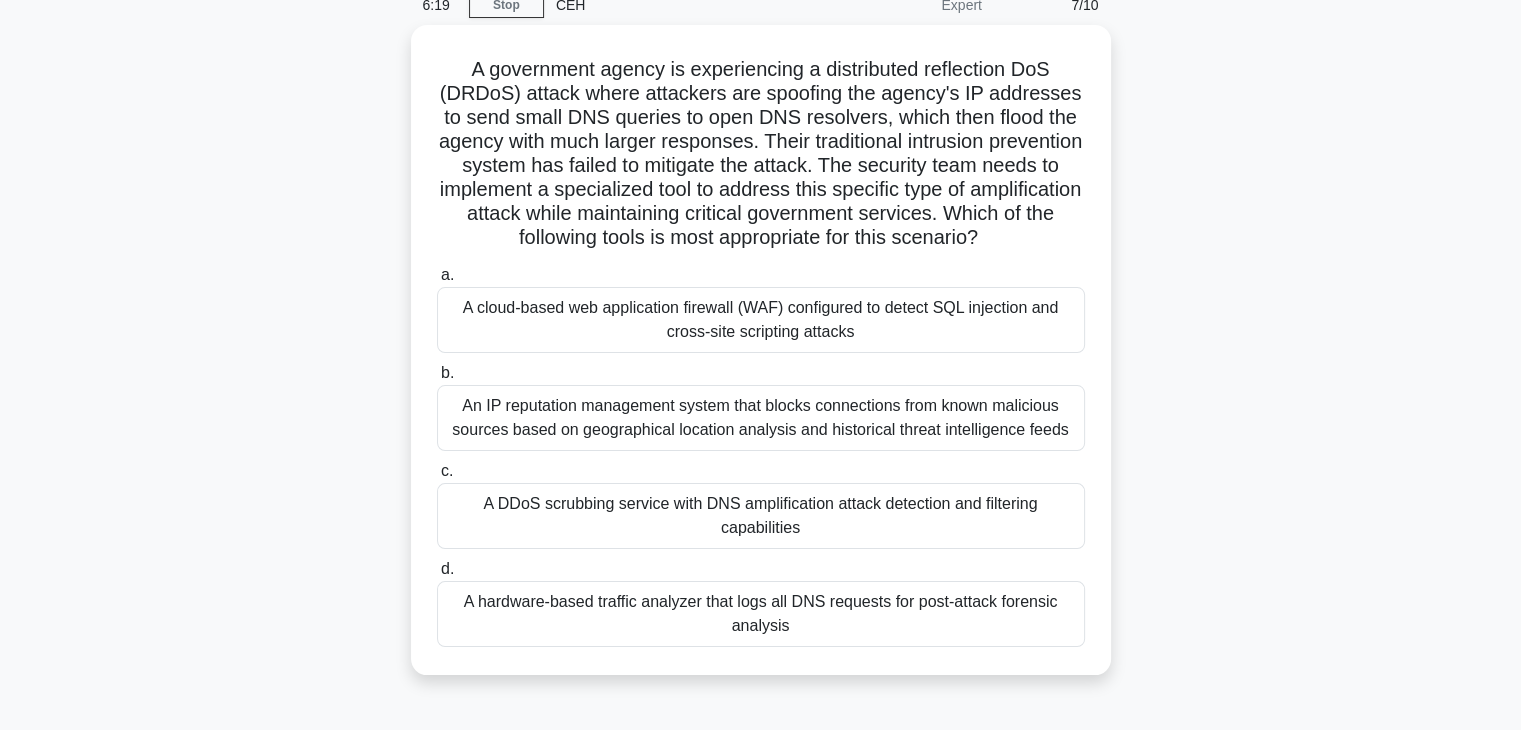 copy on "A government agency is experiencing a distributed reflection DoS (DRDoS) attack where attackers are spoofing the agency's IP addresses to send small DNS queries to open DNS resolvers, which then flood the agency with much larger responses. Their traditional intrusion prevention system has failed to mitigate the attack. The security team needs to implement a specialized tool to address this specific type of amplification attack while maintaining critical government services. Which of the following tools is most appropriate for this scenario?
.spinner_0XTQ{transform-origin:center;animation:spinner_y6GP .75s linear infinite}@keyframes spinner_y6GP{100%{transform:rotate(360deg)}}
a.
A cloud-based web application firewall (WAF) configured to detect SQL injection and cross-site scripting attacks
b.
An IP reputation management system that blocks conn..." 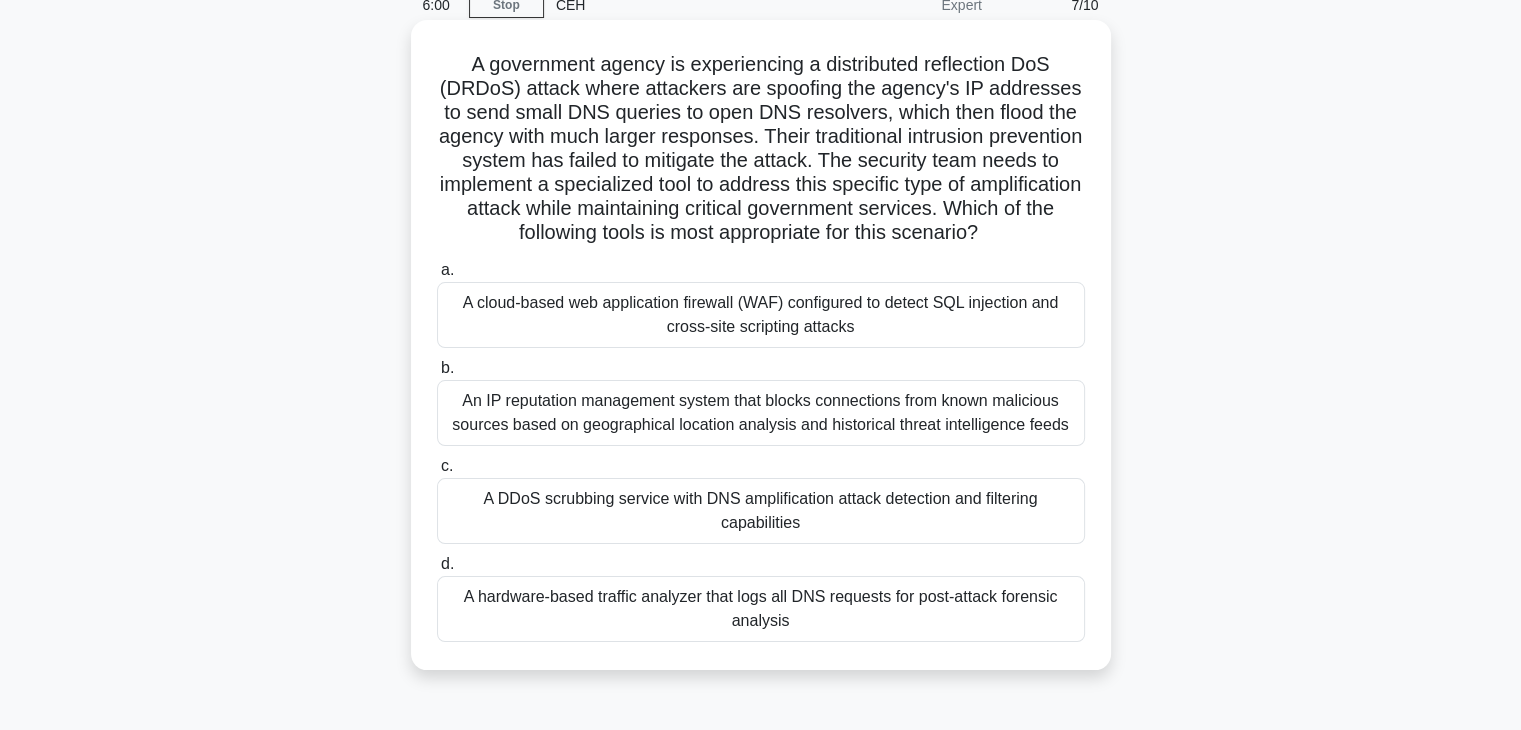 click on "A DDoS scrubbing service with DNS amplification attack detection and filtering capabilities" at bounding box center [761, 511] 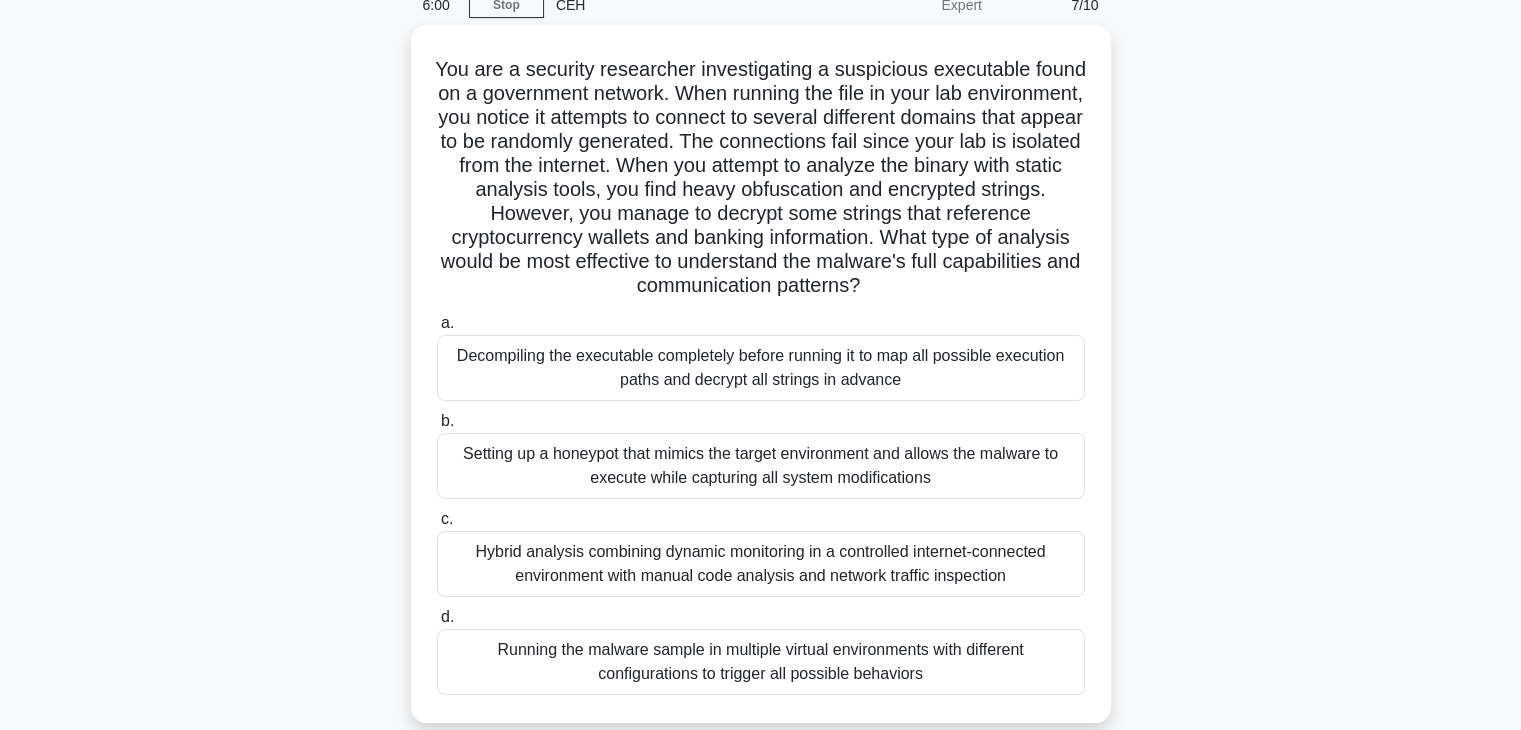 scroll, scrollTop: 0, scrollLeft: 0, axis: both 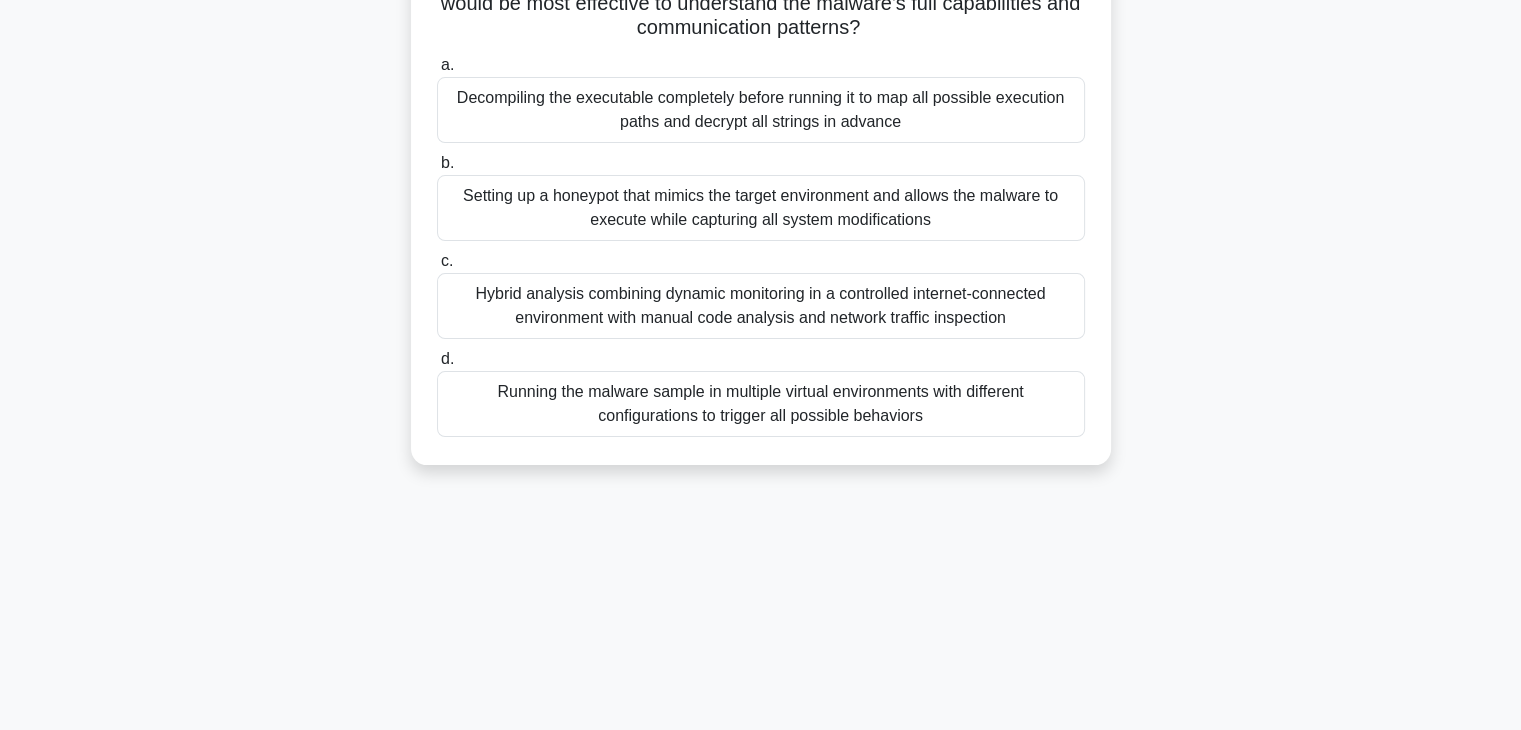 drag, startPoint x: 435, startPoint y: 161, endPoint x: 945, endPoint y: 554, distance: 643.8548 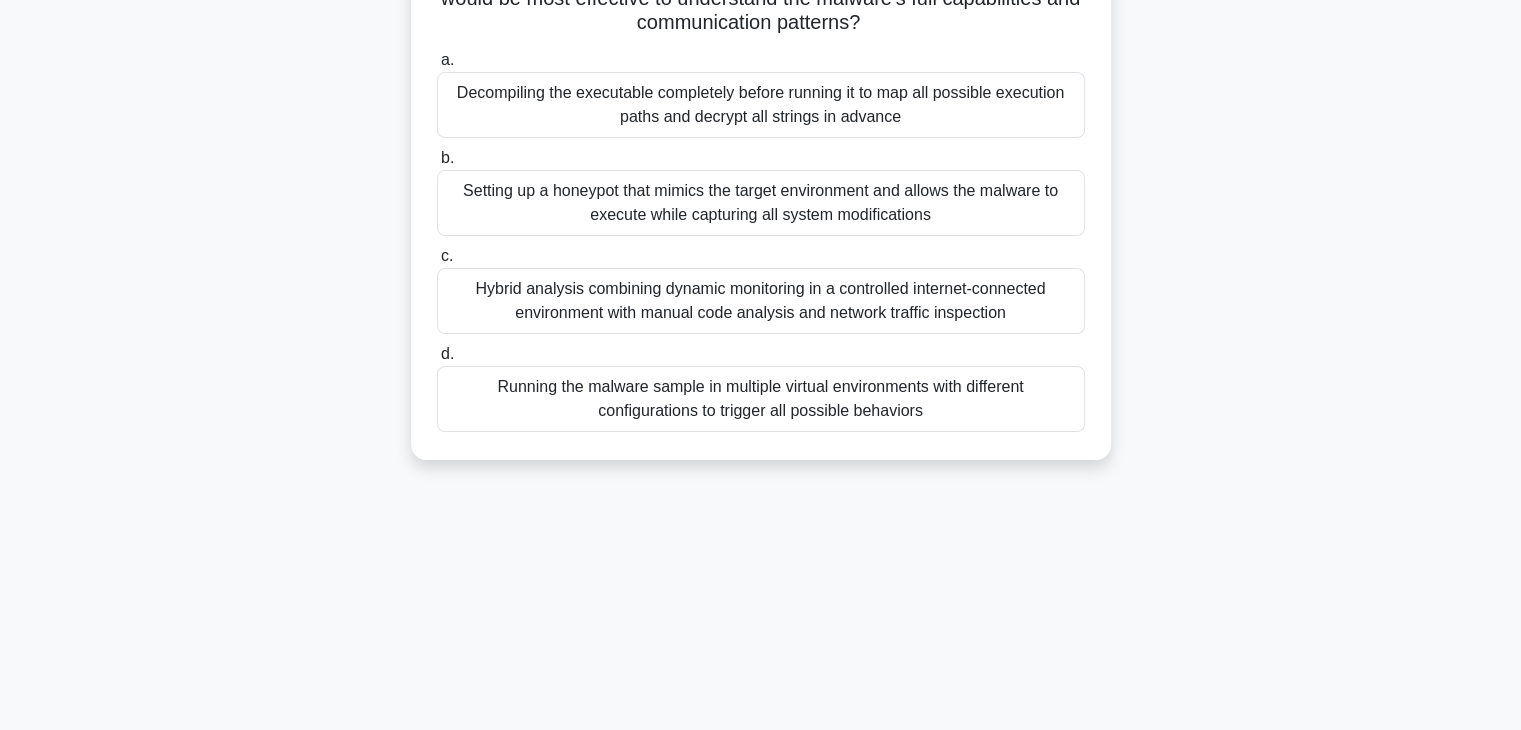 click on "Hybrid analysis combining dynamic monitoring in a controlled internet-connected environment with manual code analysis and network traffic inspection" at bounding box center (761, 301) 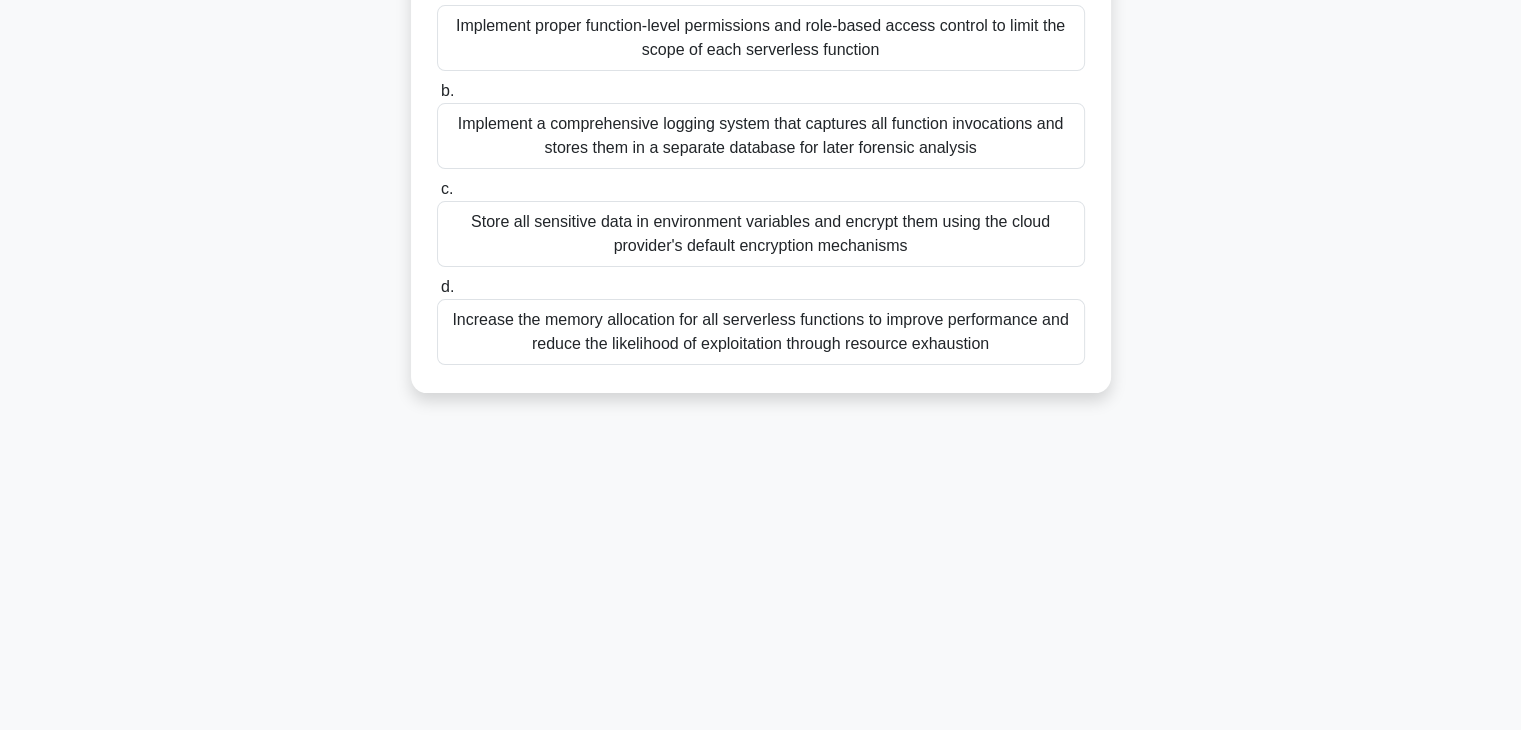 scroll, scrollTop: 0, scrollLeft: 0, axis: both 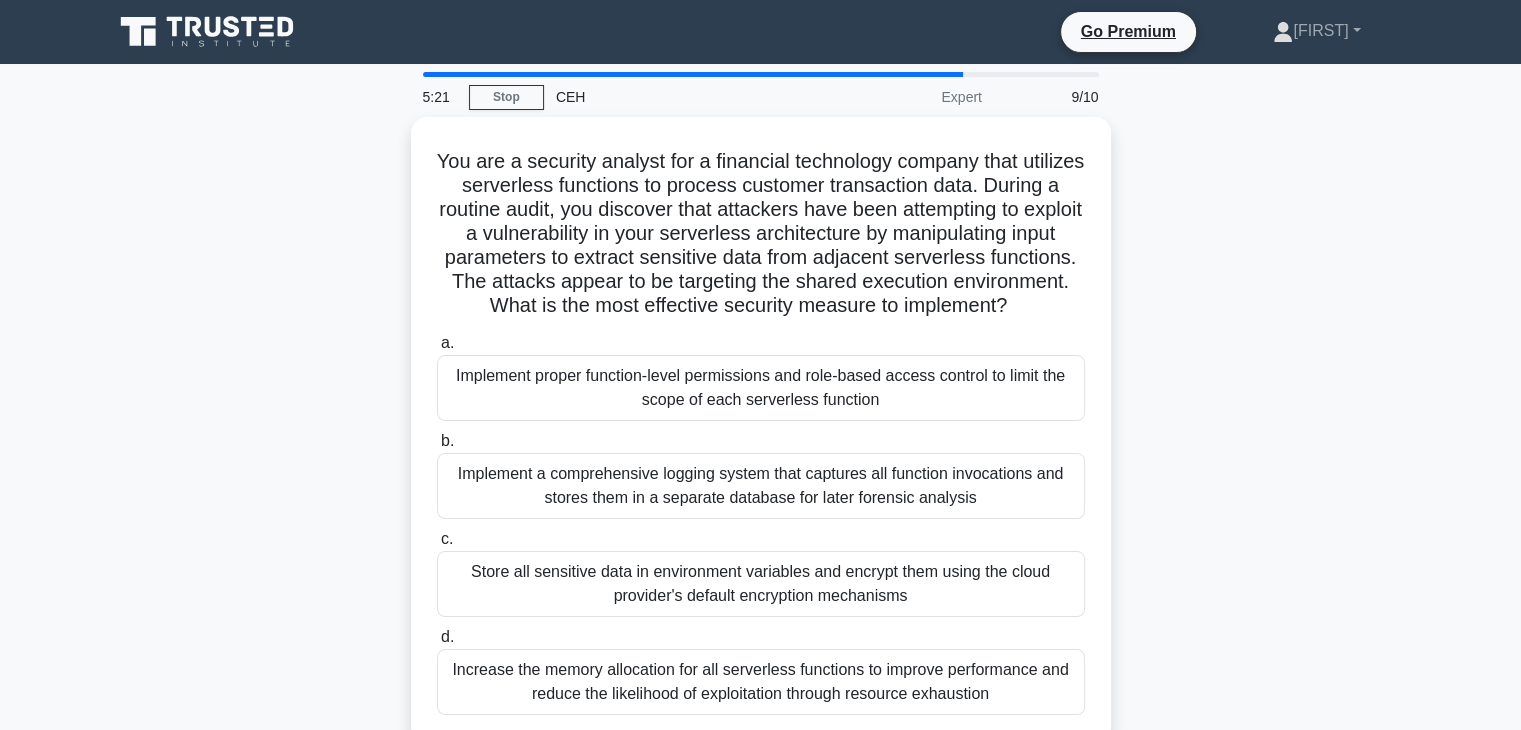 drag, startPoint x: 458, startPoint y: 149, endPoint x: 1079, endPoint y: 745, distance: 860.7305 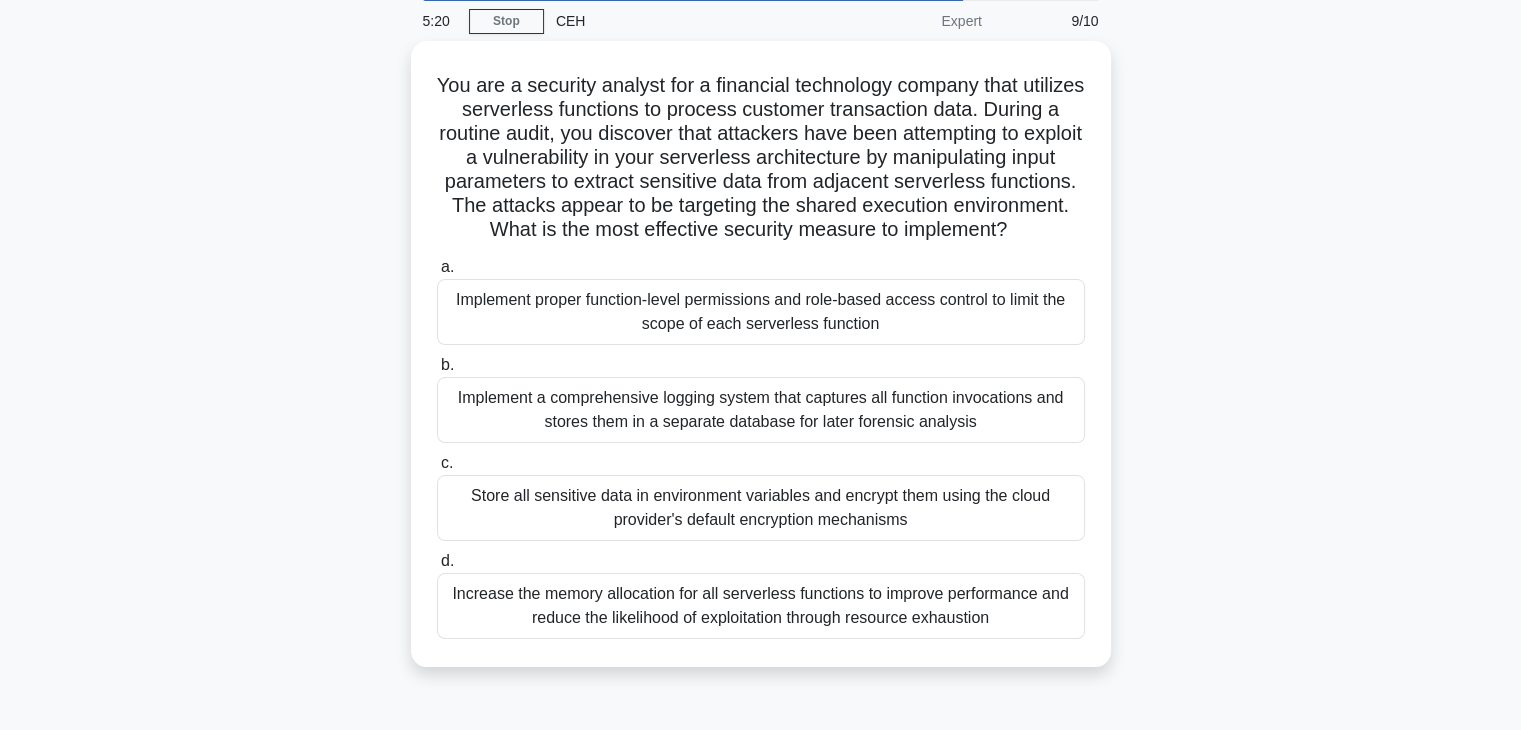 copy on "You are a security analyst for a financial technology company that utilizes serverless functions to process customer transaction data. During a routine audit, you discover that attackers have been attempting to exploit a vulnerability in your serverless architecture by manipulating input parameters to extract sensitive data from adjacent serverless functions. The attacks appear to be targeting the shared execution environment. What is the most effective security measure to implement?
.spinner_0XTQ{transform-origin:center;animation:spinner_y6GP .75s linear infinite}@keyframes spinner_y6GP{100%{transform:rotate(360deg)}}
a.
Implement proper function-level permissions and role-based access control to limit the scope of each serverless function
b.
Implement a comprehensive logging system that captures all function invocations and stores them in a ..." 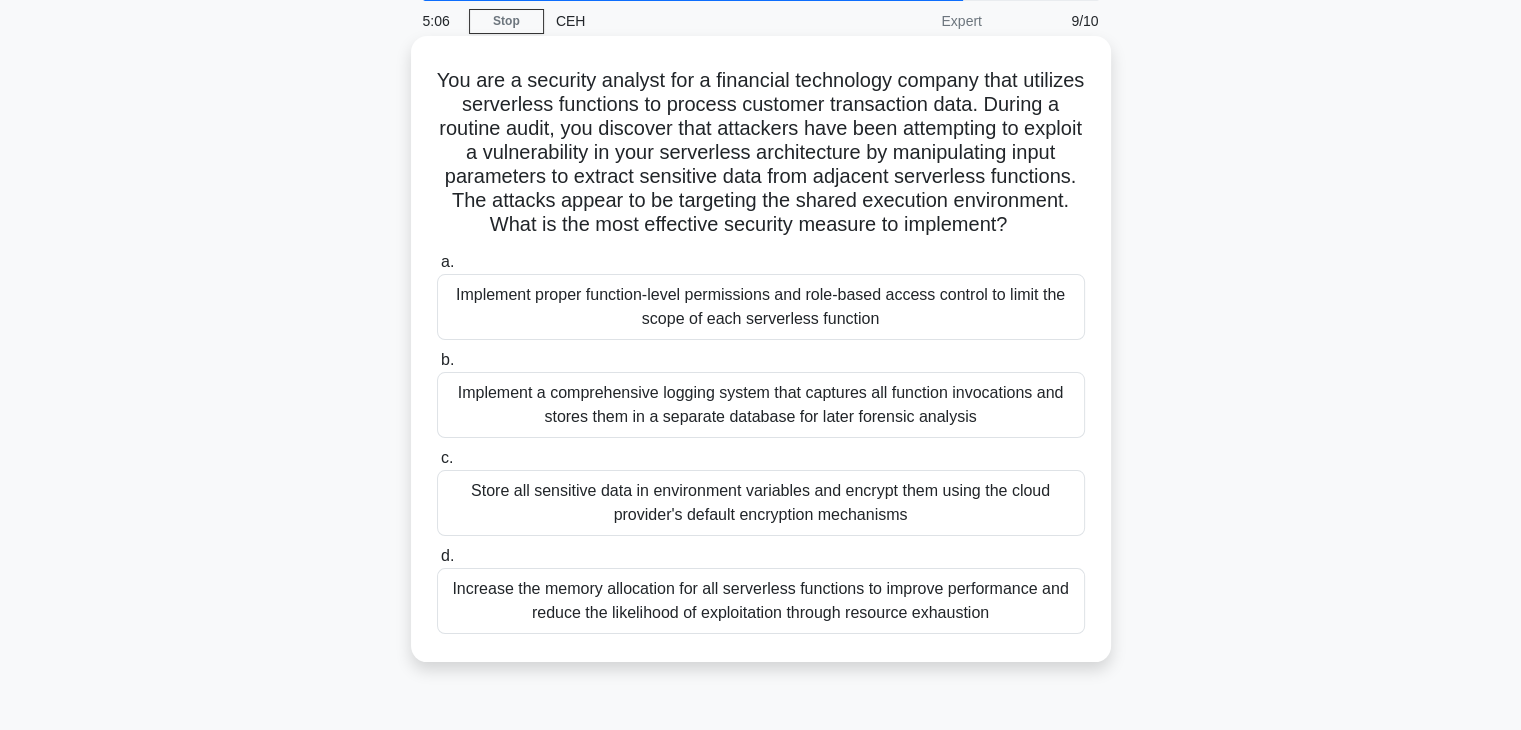 click on "Implement proper function-level permissions and role-based access control to limit the scope of each serverless function" at bounding box center (761, 307) 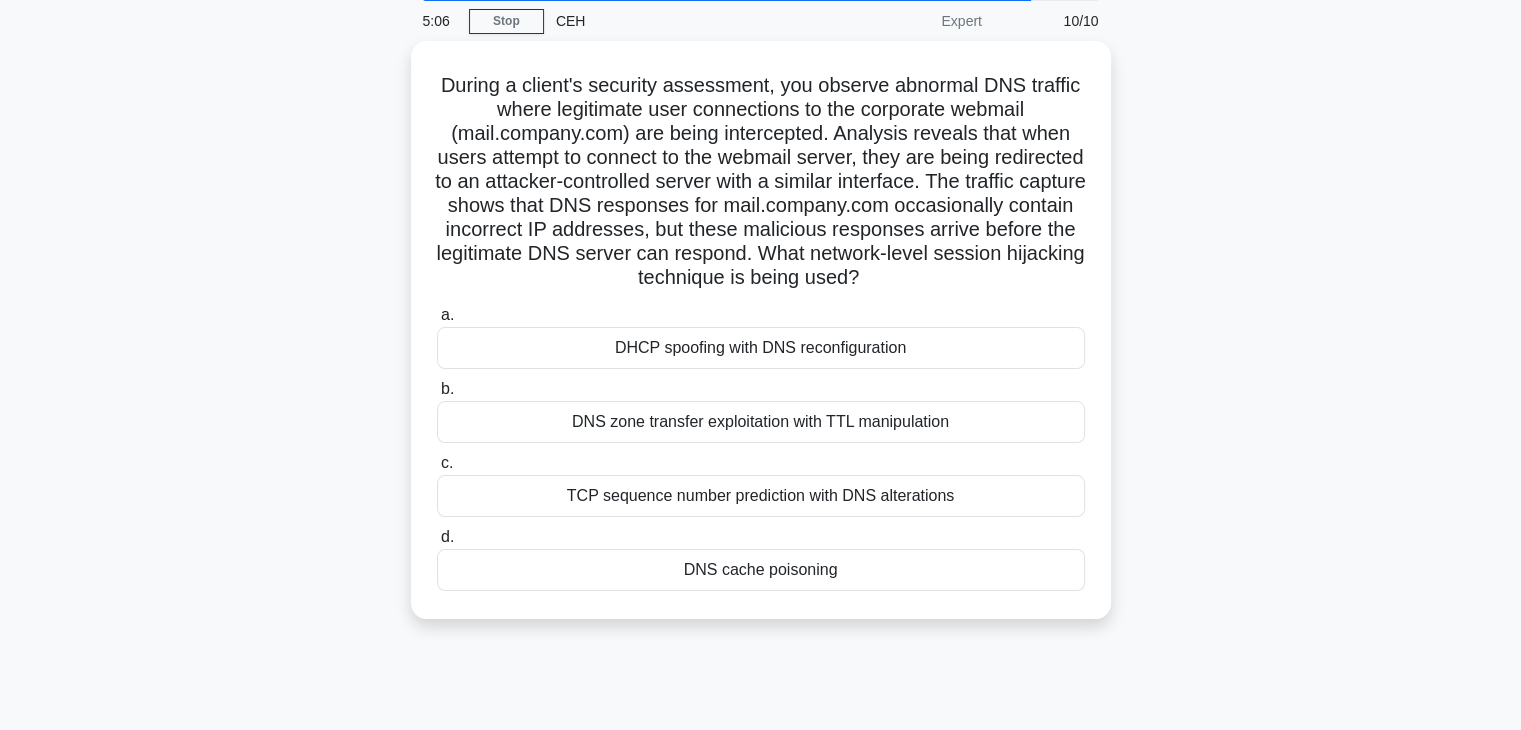 scroll, scrollTop: 0, scrollLeft: 0, axis: both 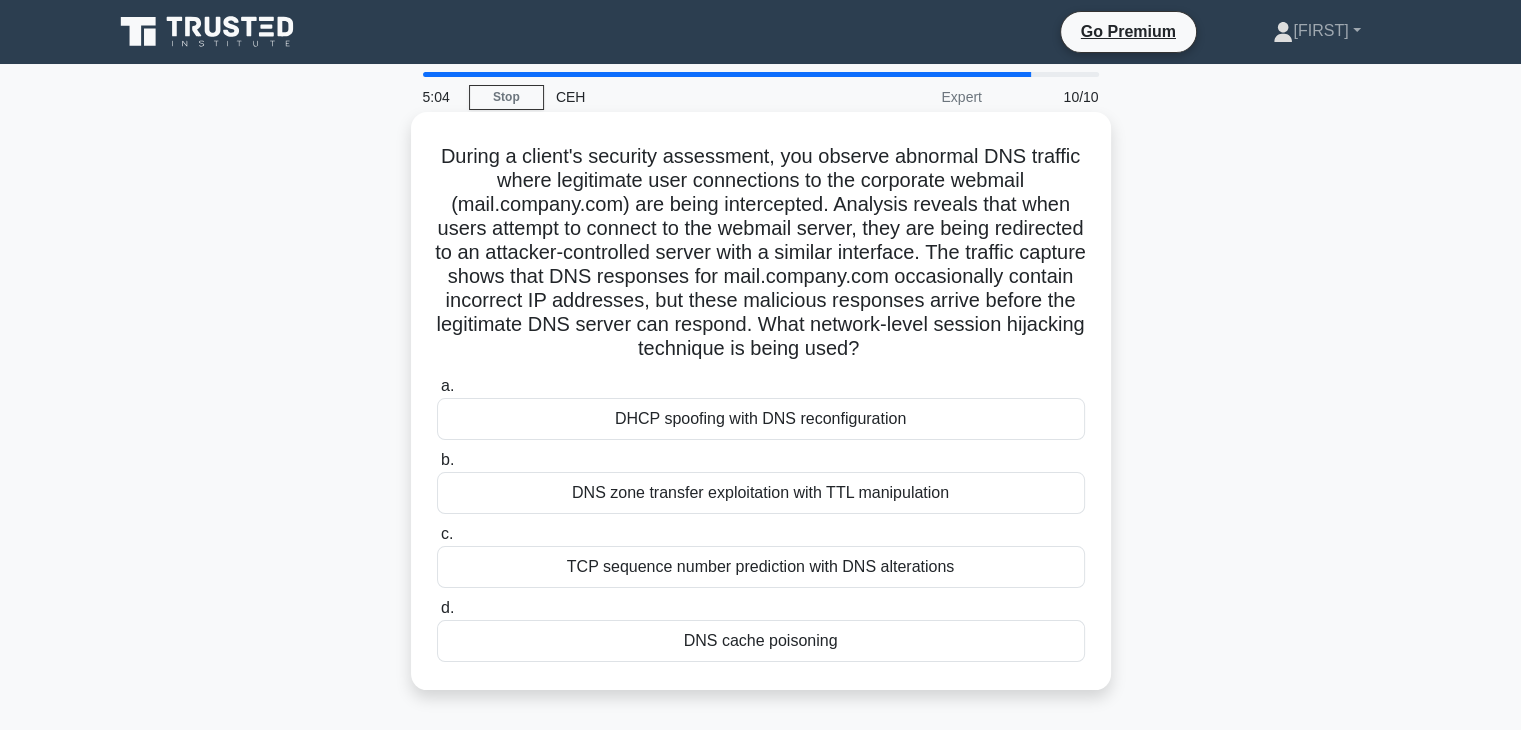 drag, startPoint x: 430, startPoint y: 153, endPoint x: 972, endPoint y: 673, distance: 751.1085 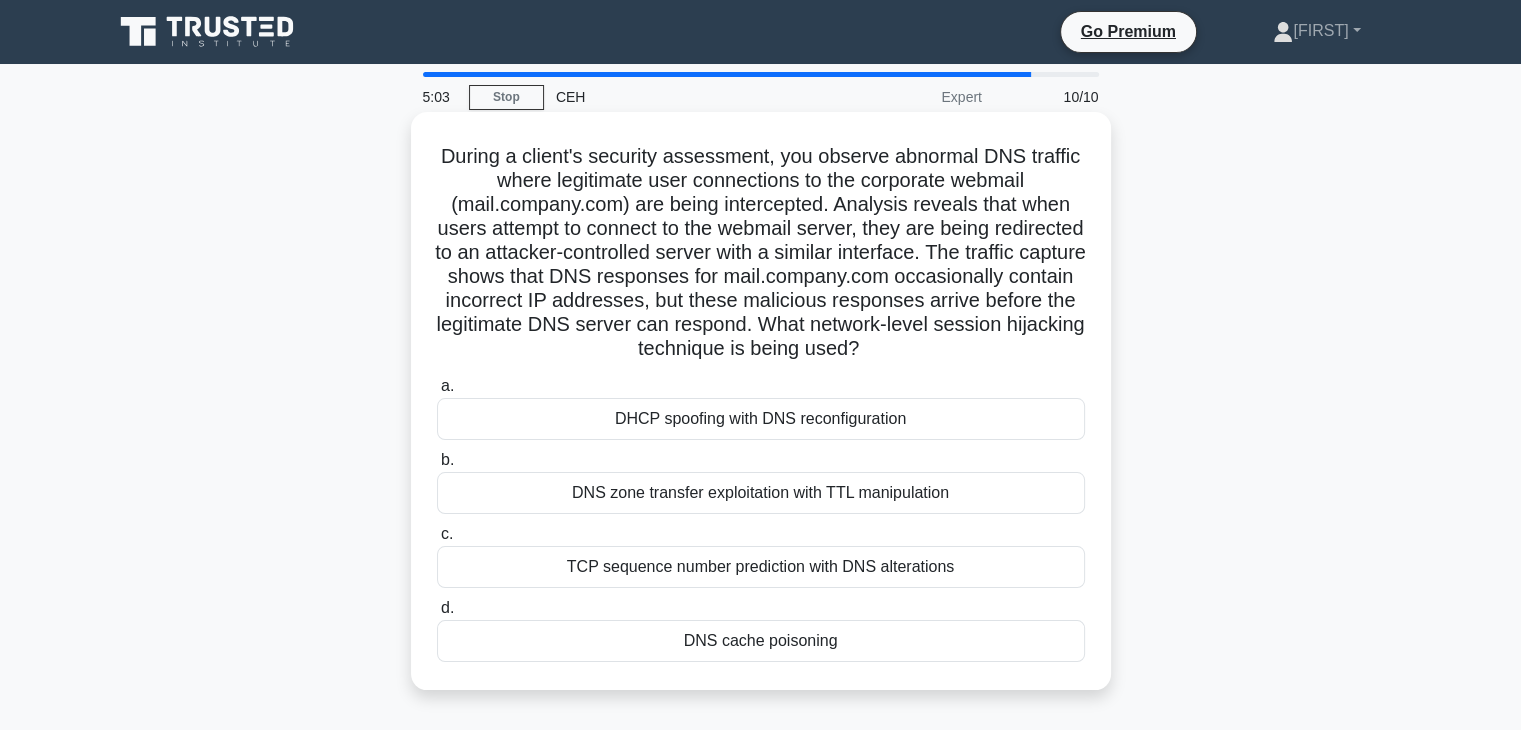 copy on "During a client's security assessment, you observe abnormal DNS traffic where legitimate user connections to the corporate webmail (mail.company.com) are being intercepted. Analysis reveals that when users attempt to connect to the webmail server, they are being redirected to an attacker-controlled server with a similar interface. The traffic capture shows that DNS responses for mail.company.com occasionally contain incorrect IP addresses, but these malicious responses arrive before the legitimate DNS server can respond. What network-level session hijacking technique is being used?
.spinner_0XTQ{transform-origin:center;animation:spinner_y6GP .75s linear infinite}@keyframes spinner_y6GP{100%{transform:rotate(360deg)}}
a.
DHCP spoofing with DNS reconfiguration
b.
DNS zone transfer exploitation with TTL manipulation
..." 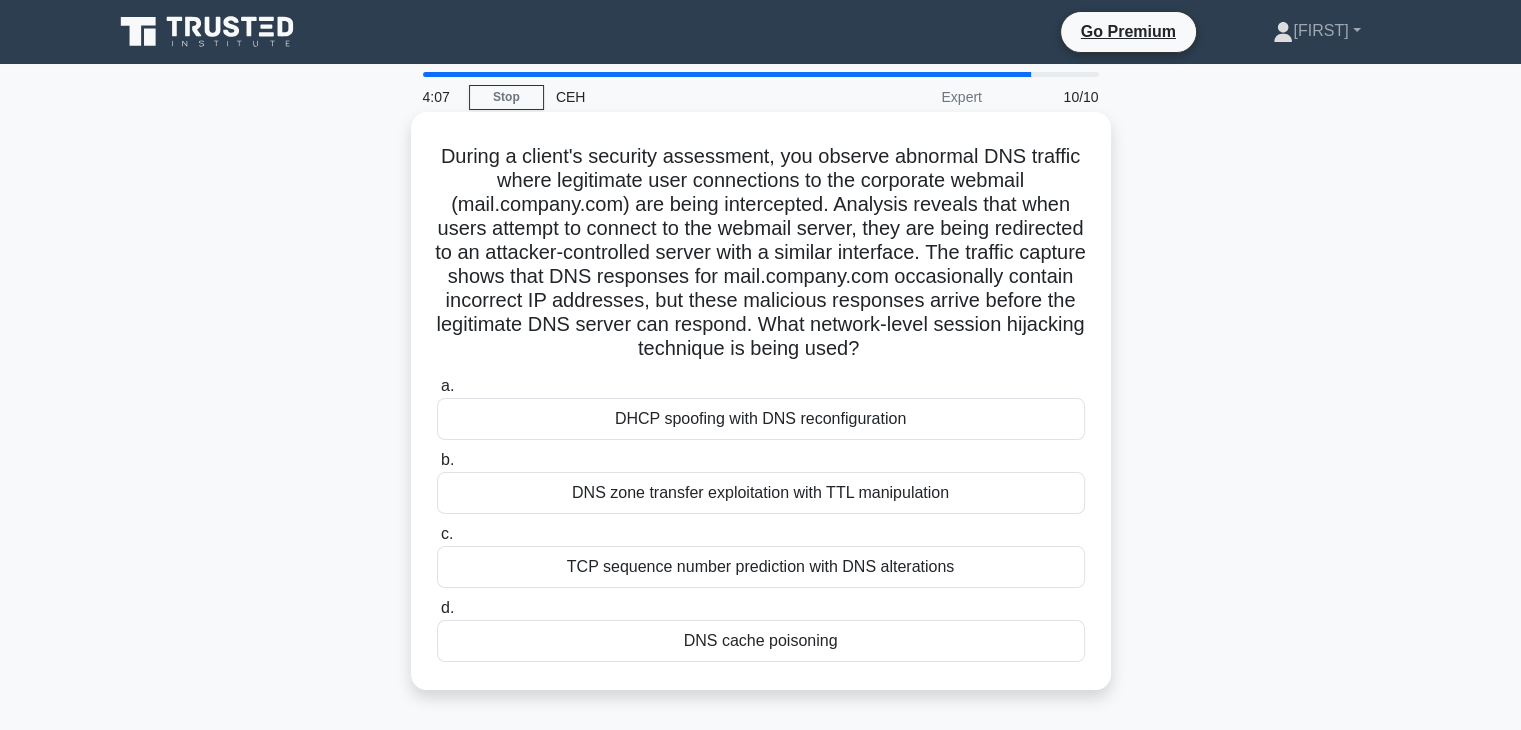 click on "DNS cache poisoning" at bounding box center (761, 641) 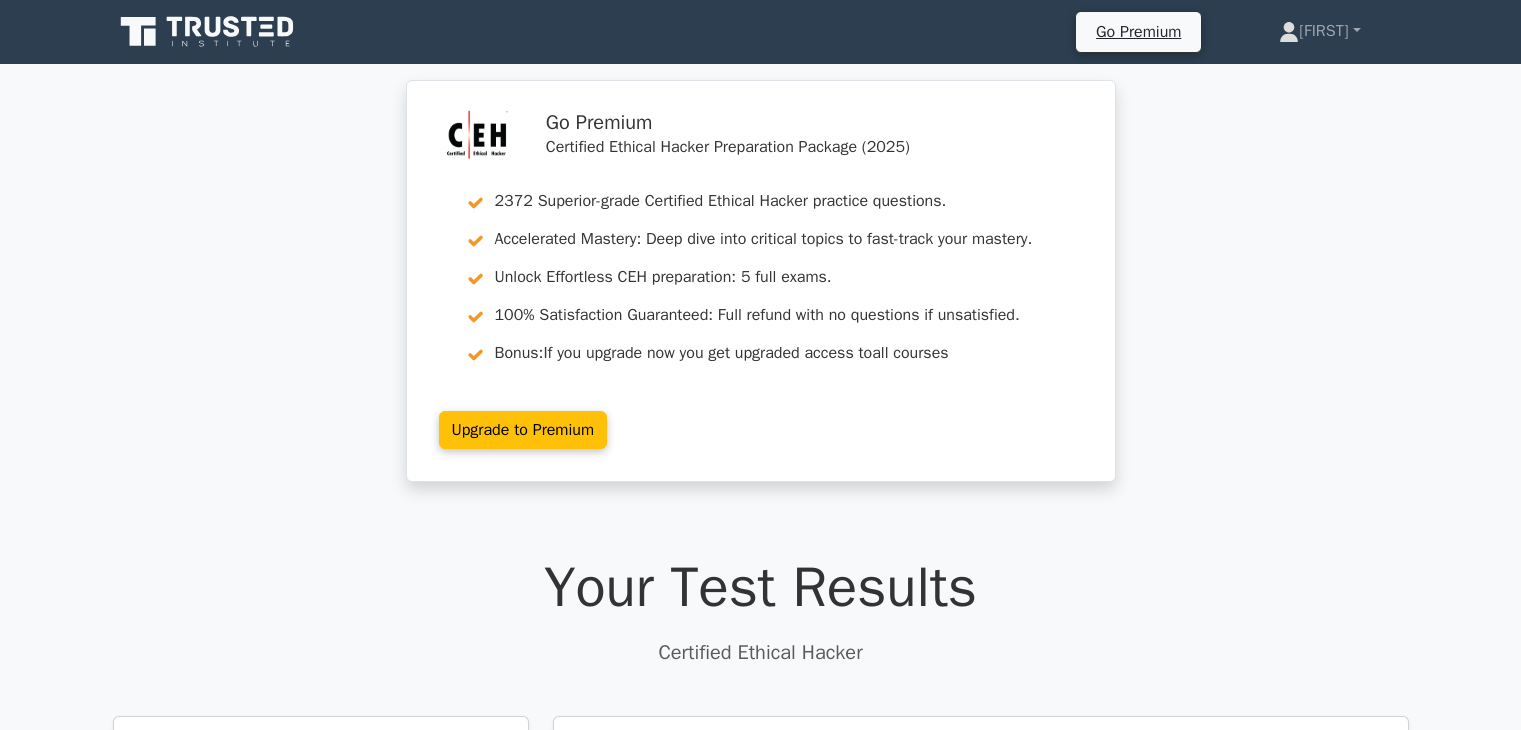 scroll, scrollTop: 638, scrollLeft: 0, axis: vertical 